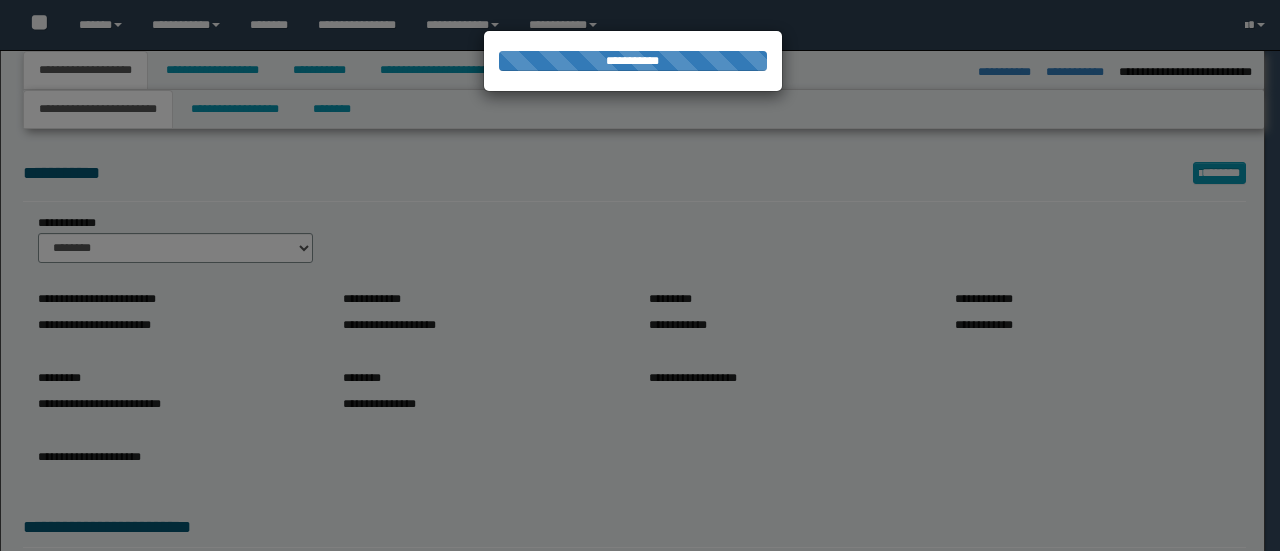 select on "*" 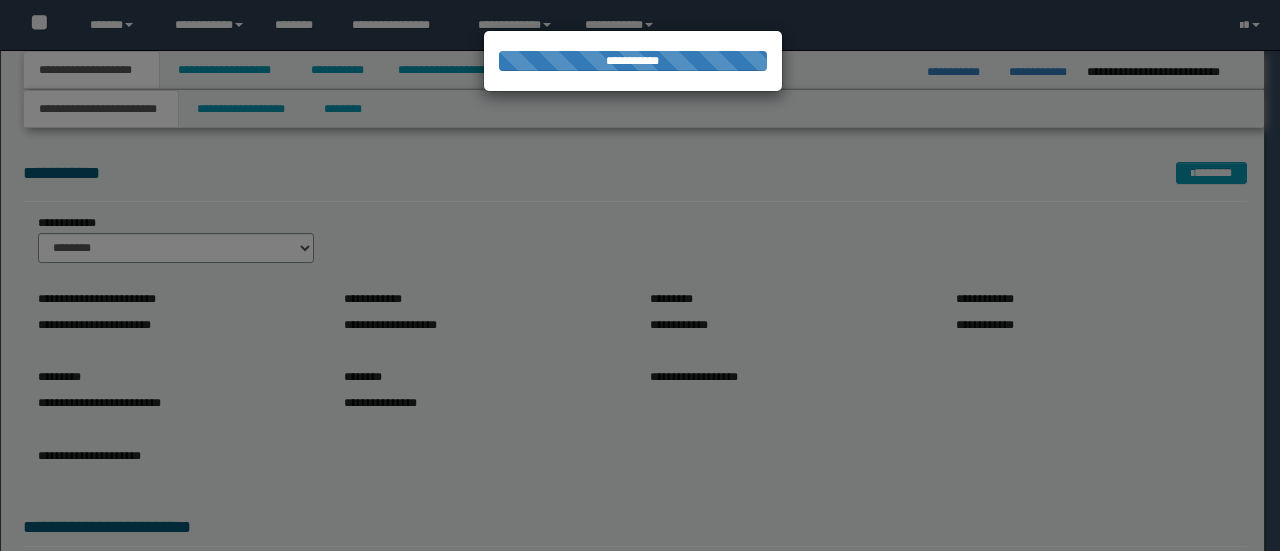 scroll, scrollTop: 0, scrollLeft: 0, axis: both 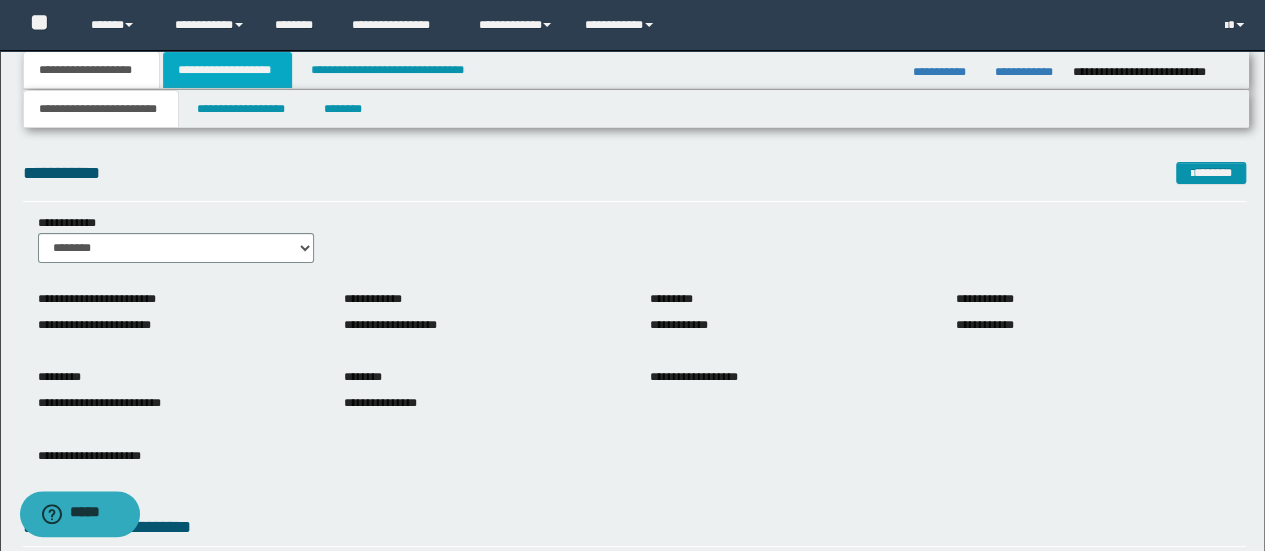 click on "**********" at bounding box center [227, 70] 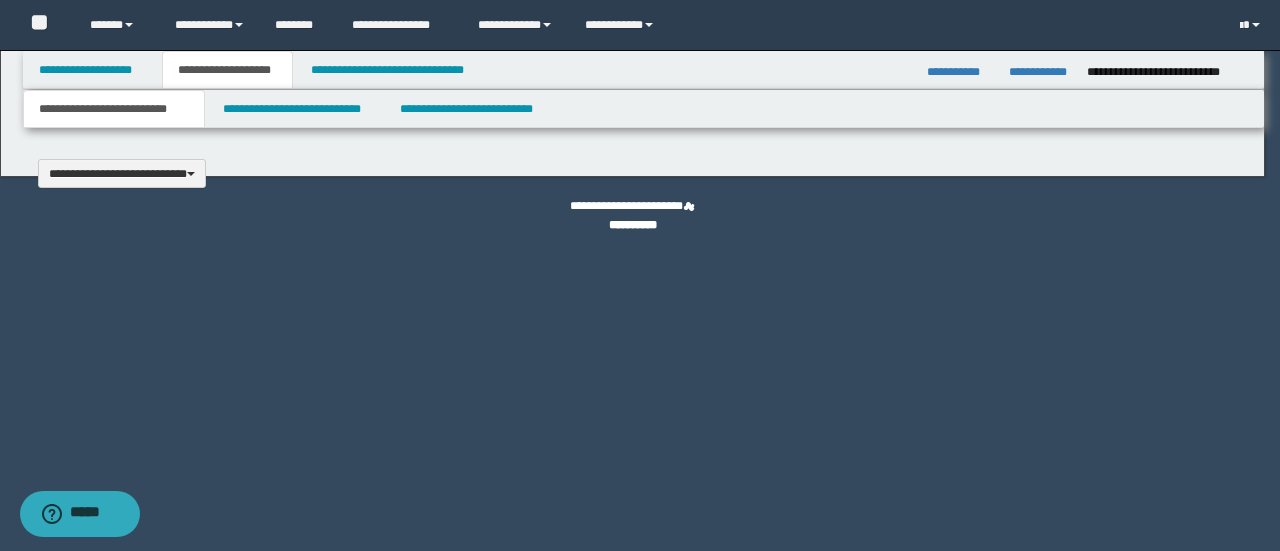 type 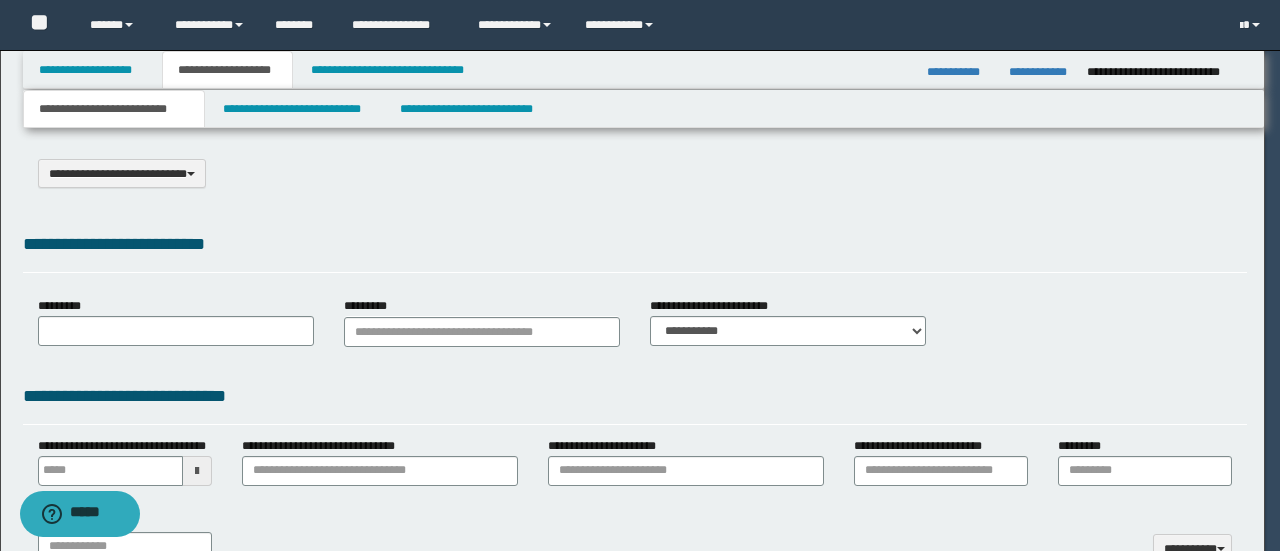 select on "*" 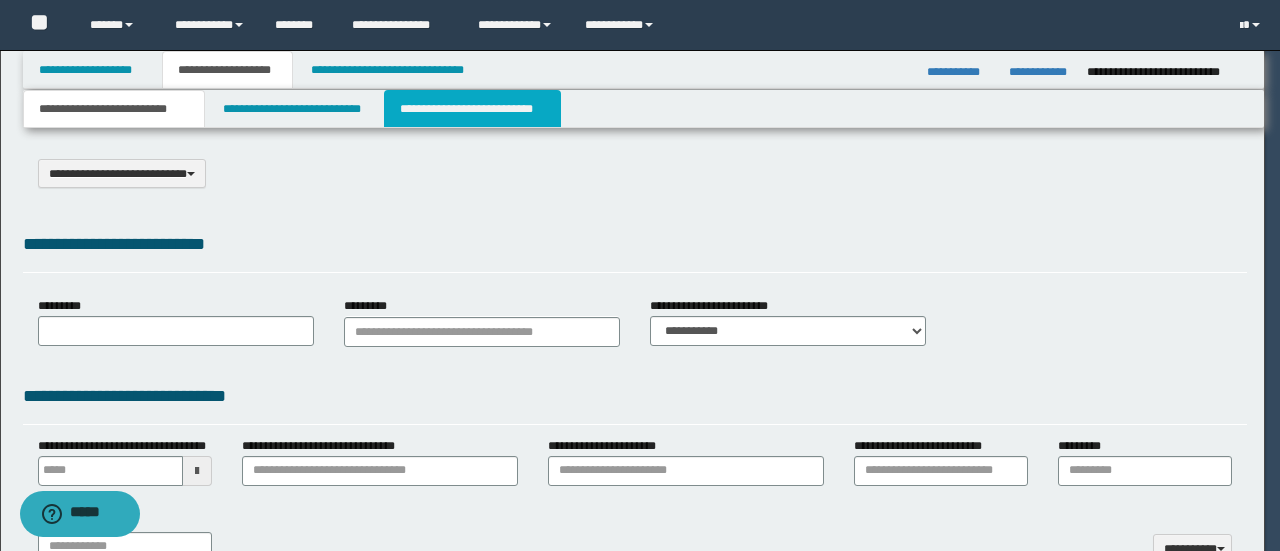 click on "**********" at bounding box center (472, 109) 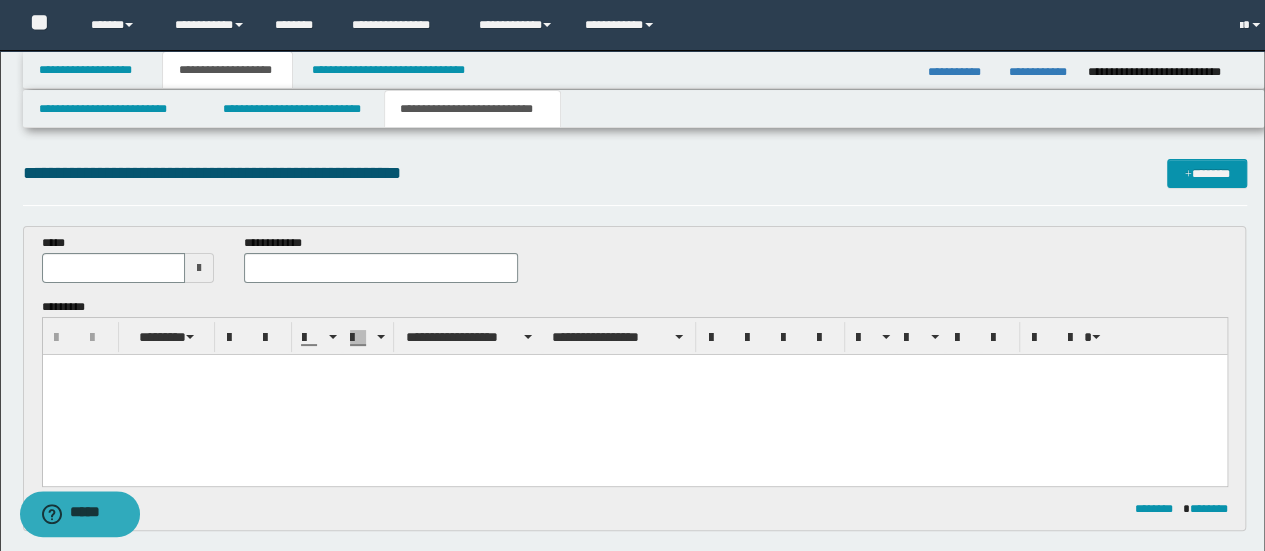 scroll, scrollTop: 0, scrollLeft: 0, axis: both 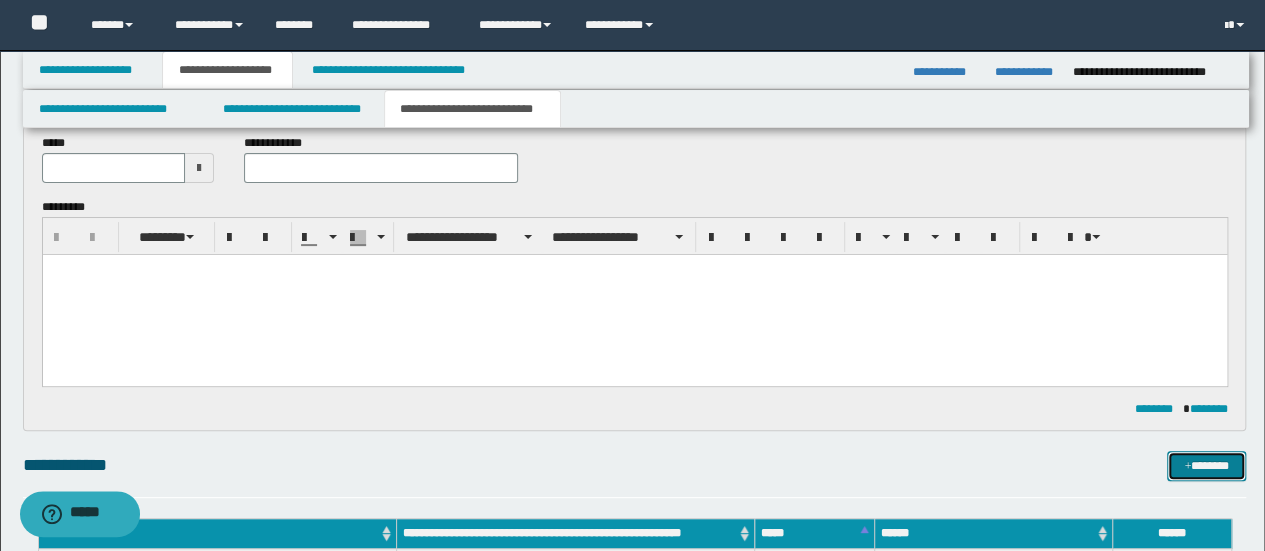 click on "*******" at bounding box center (1206, 465) 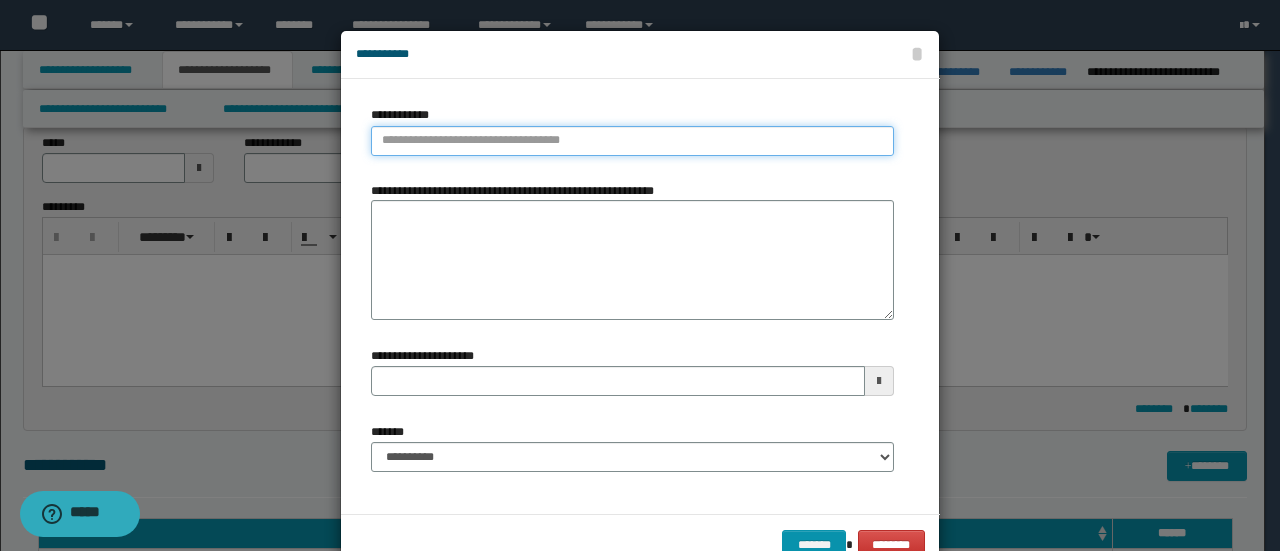 click on "**********" at bounding box center [632, 141] 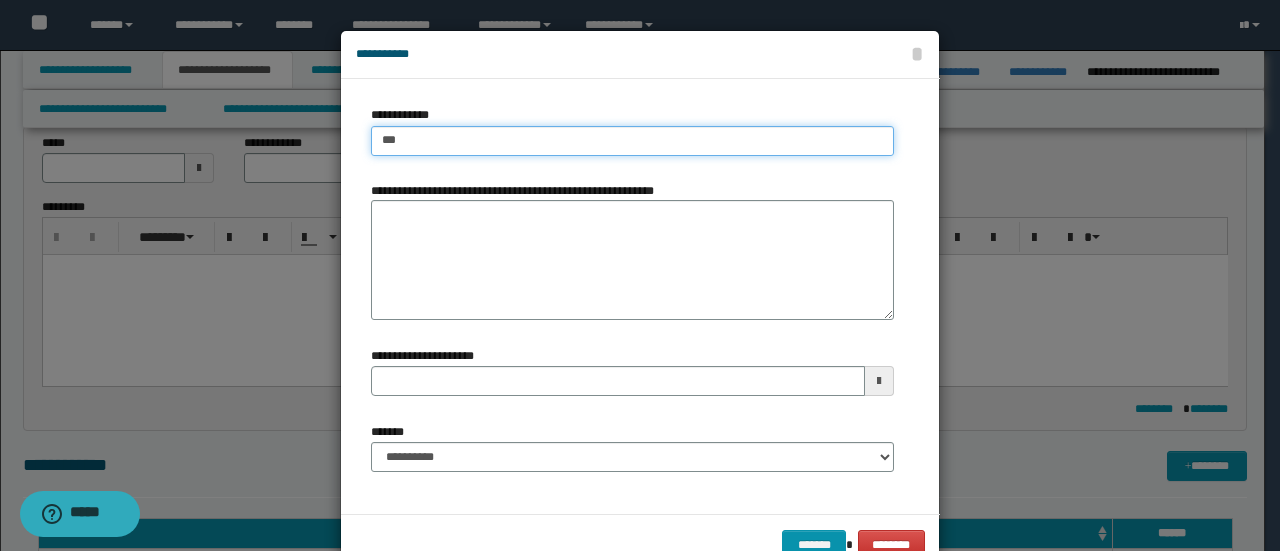 type on "****" 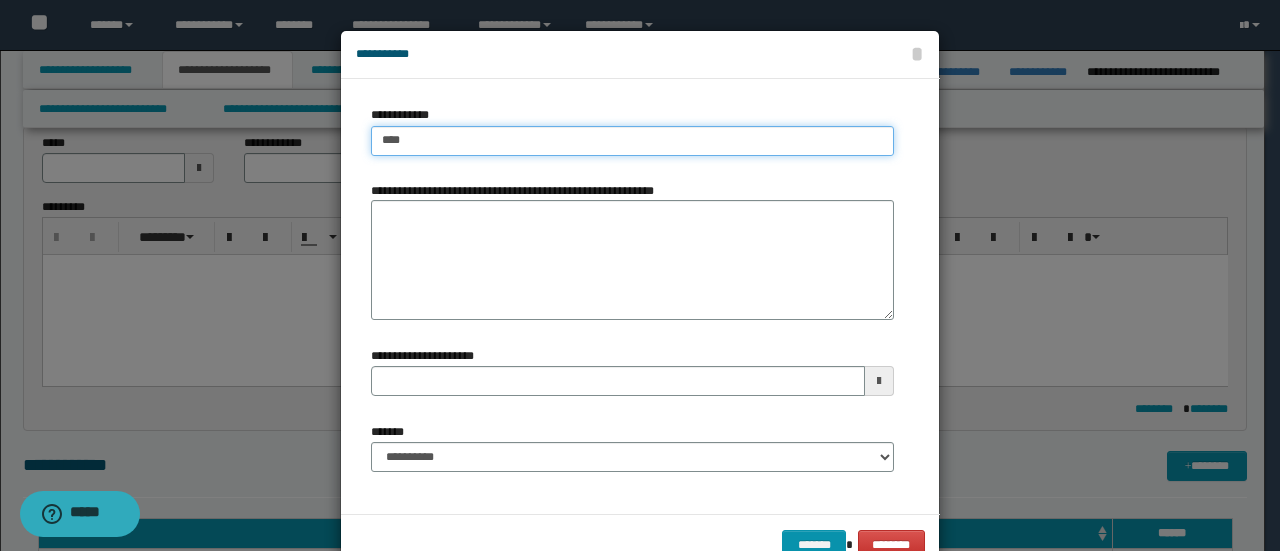 type on "****" 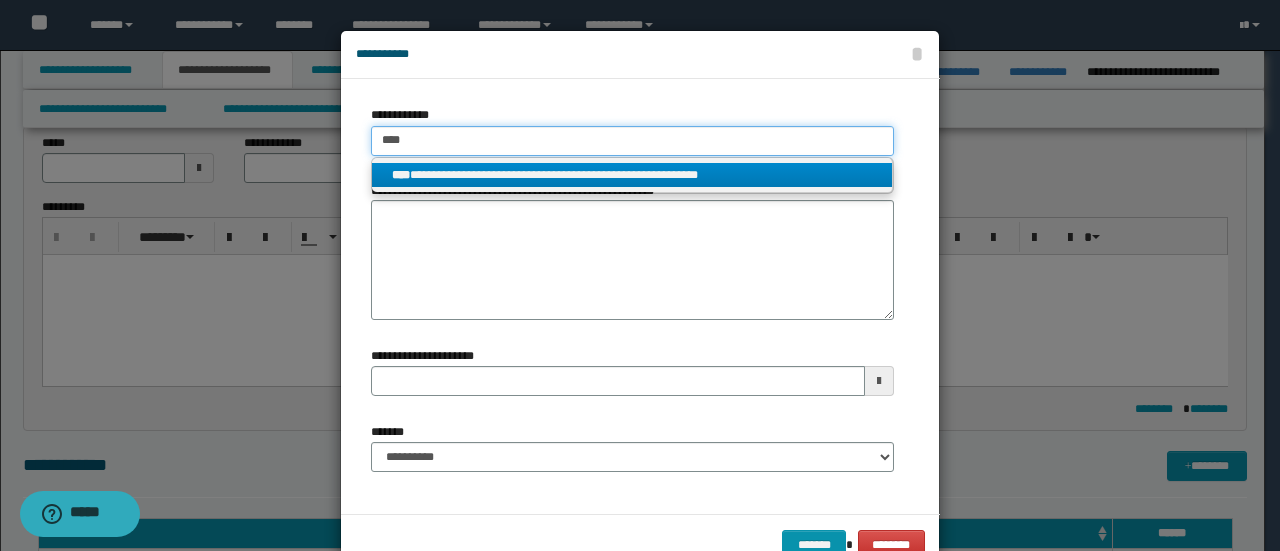 type on "****" 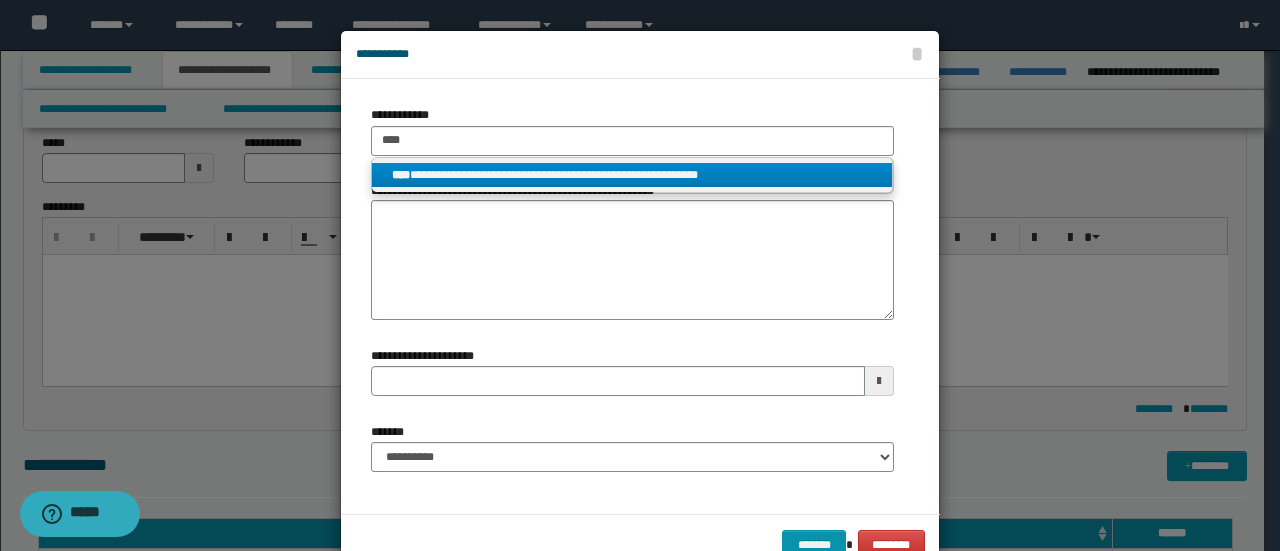 click on "**********" at bounding box center [632, 175] 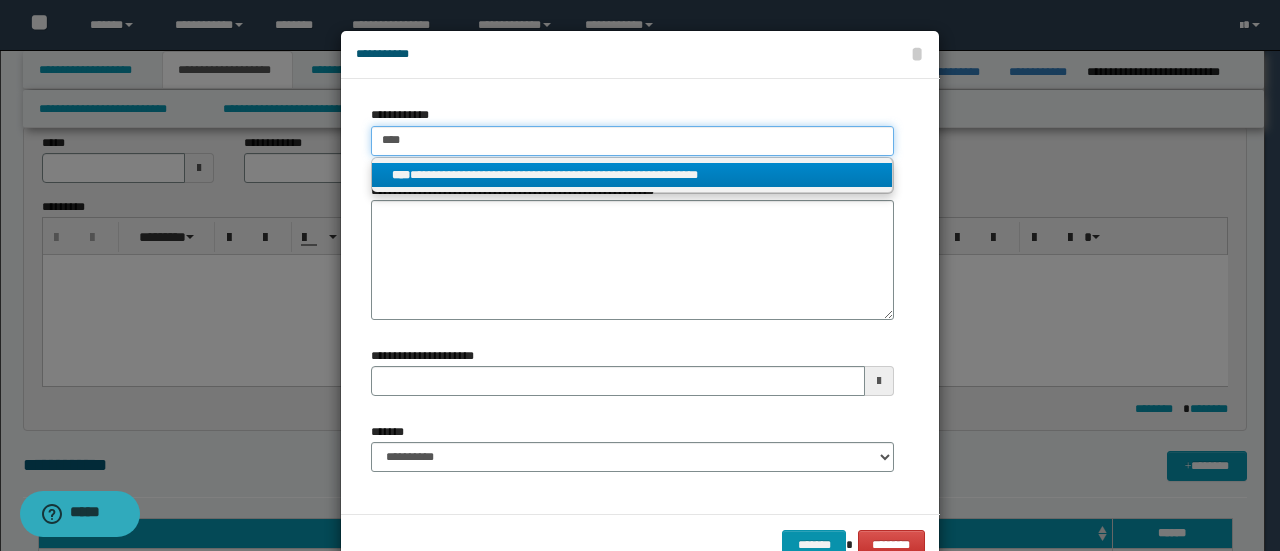 type 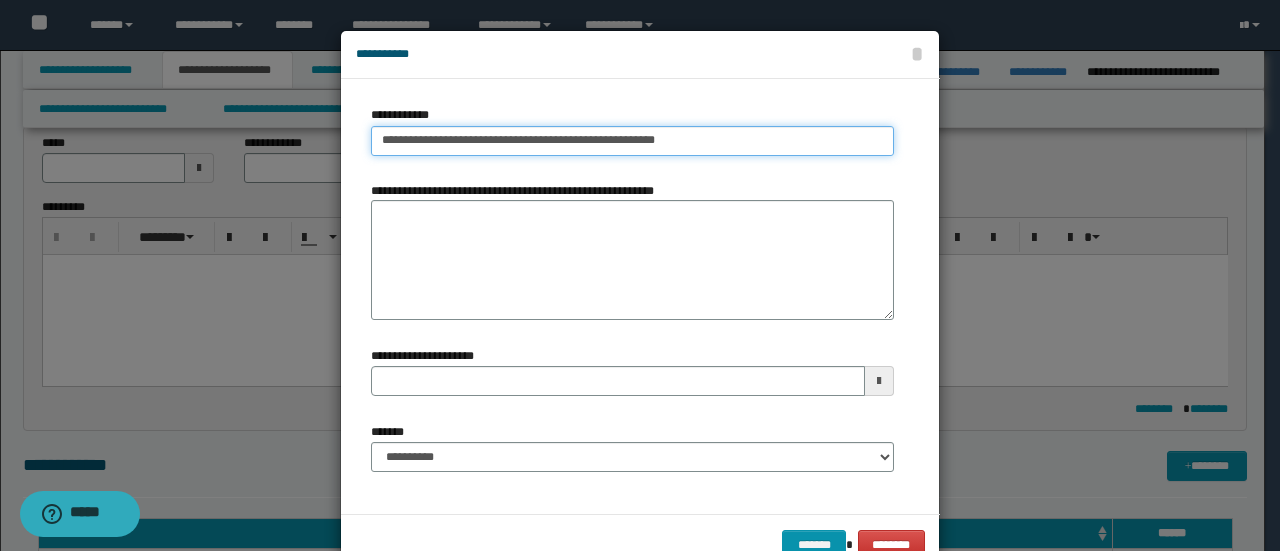 type on "**********" 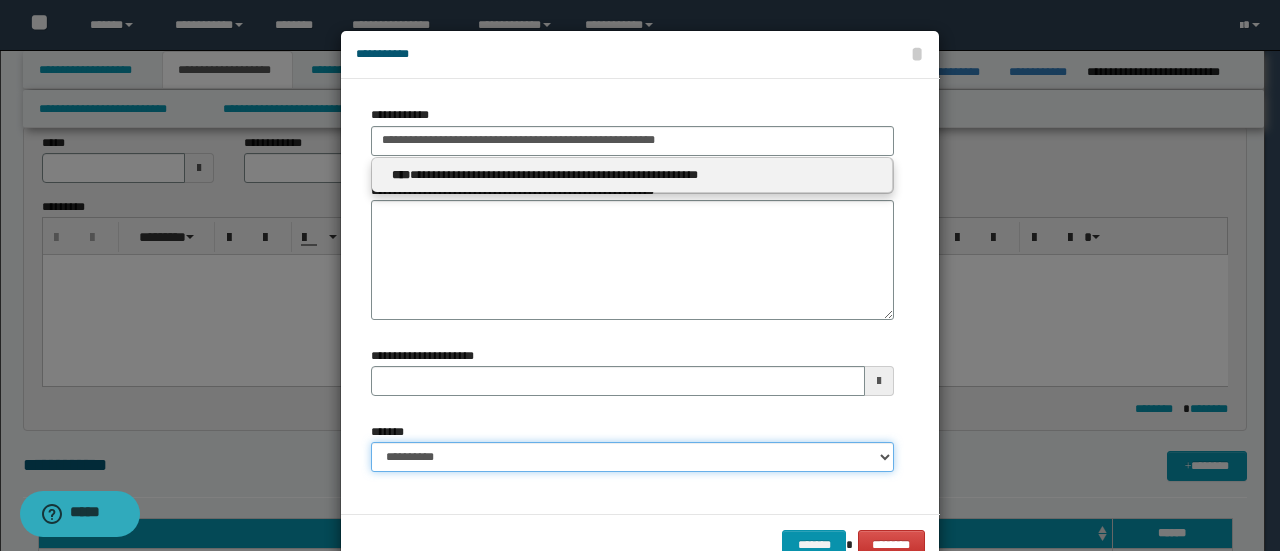 type 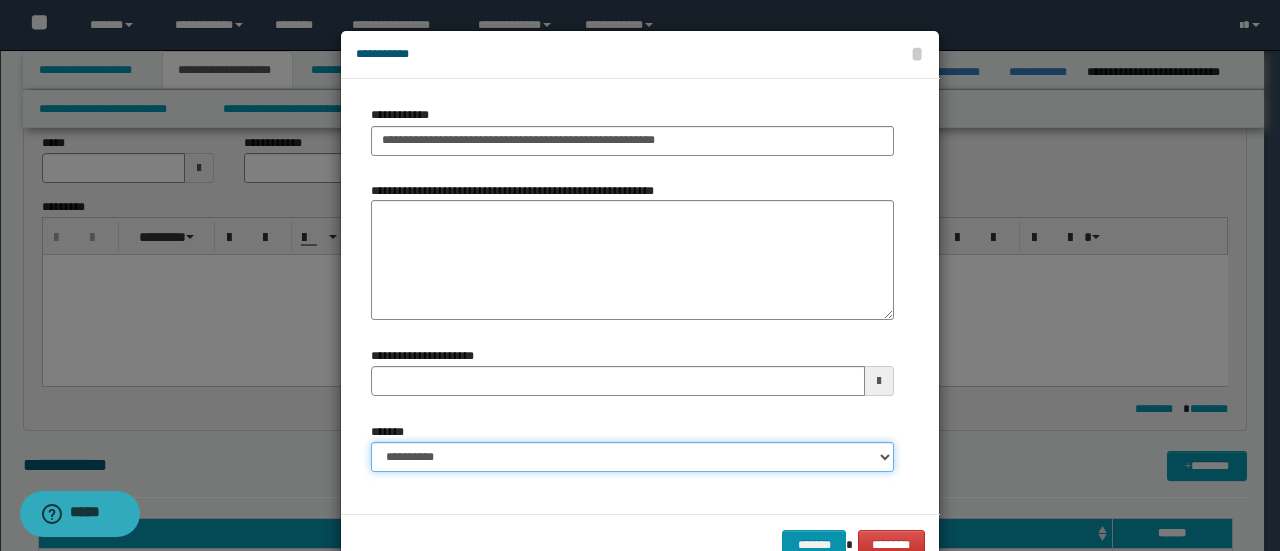 click on "**********" at bounding box center [632, 457] 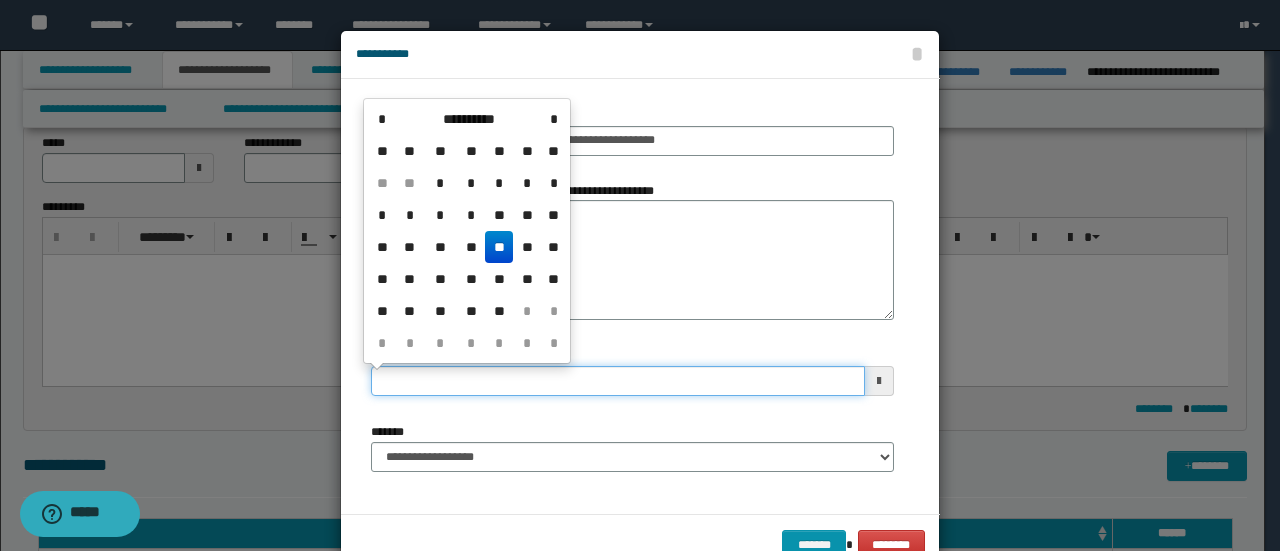 click on "**********" at bounding box center [618, 381] 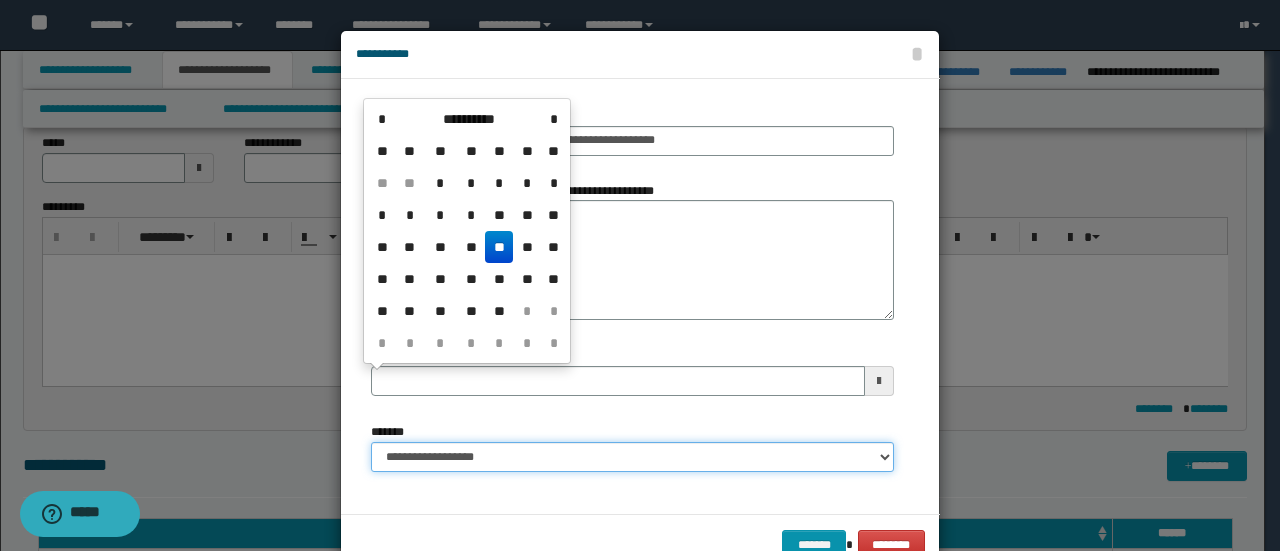 type 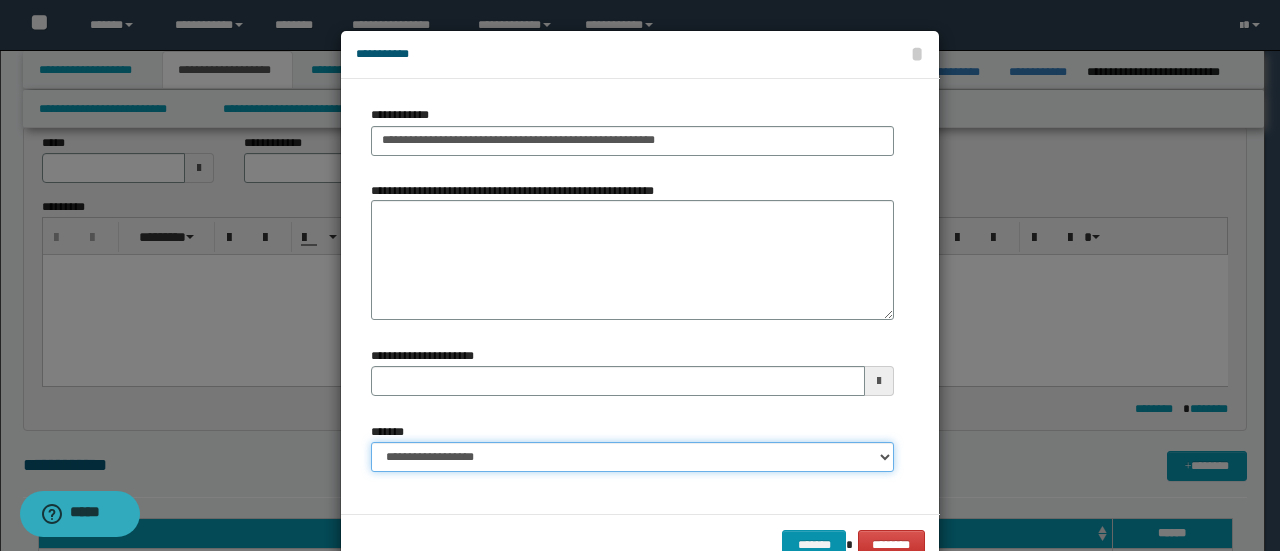 click on "**********" at bounding box center [632, 457] 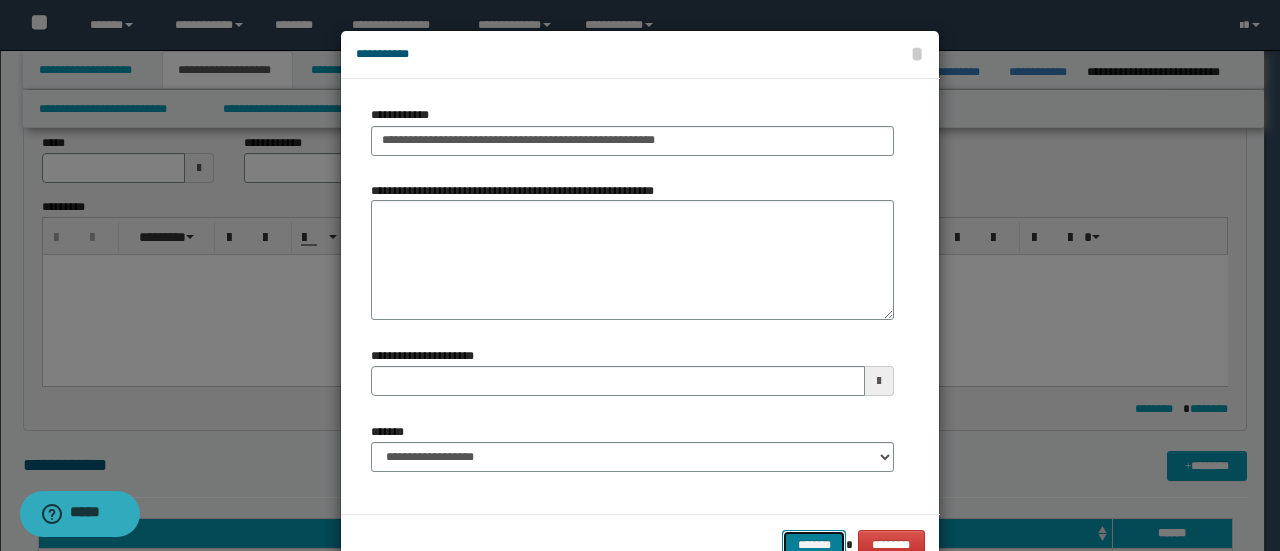 click on "*******" at bounding box center (814, 544) 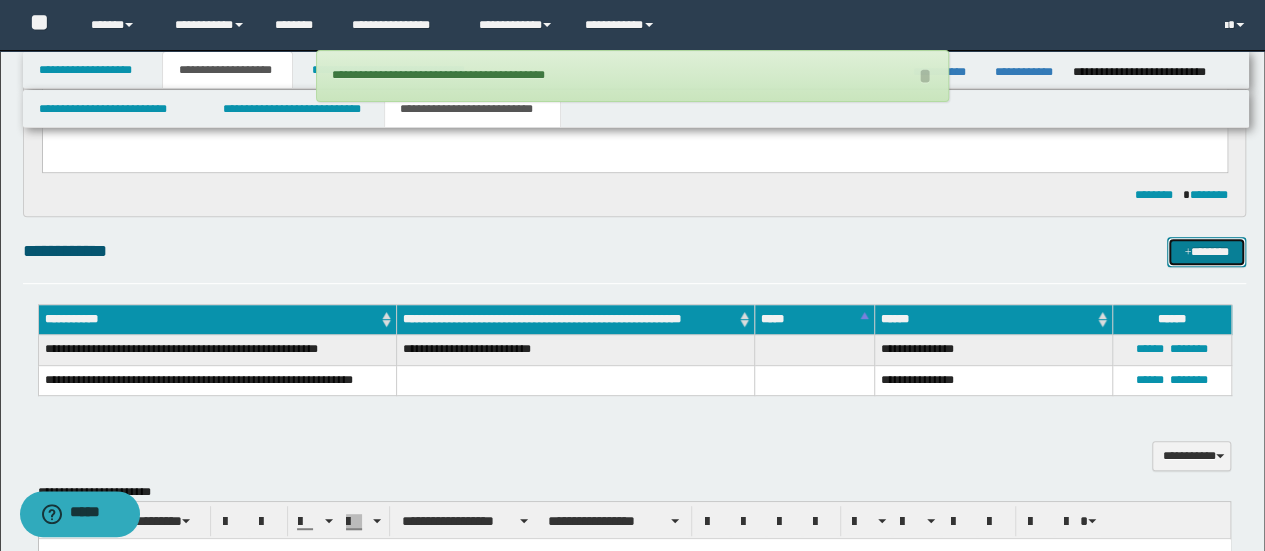 scroll, scrollTop: 400, scrollLeft: 0, axis: vertical 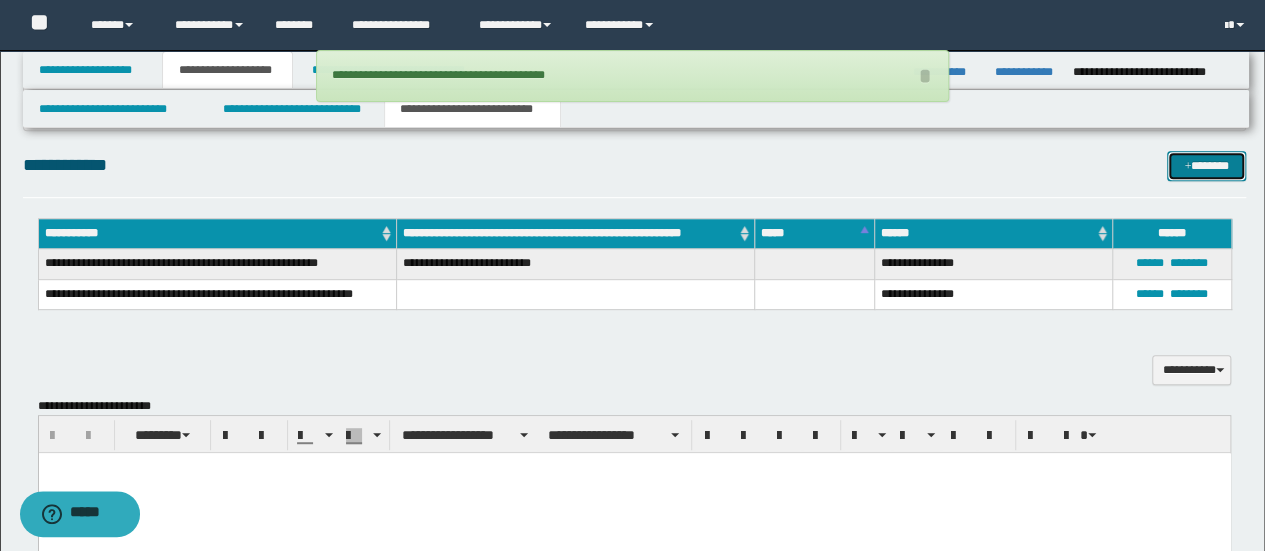 click on "*******" at bounding box center [1206, 165] 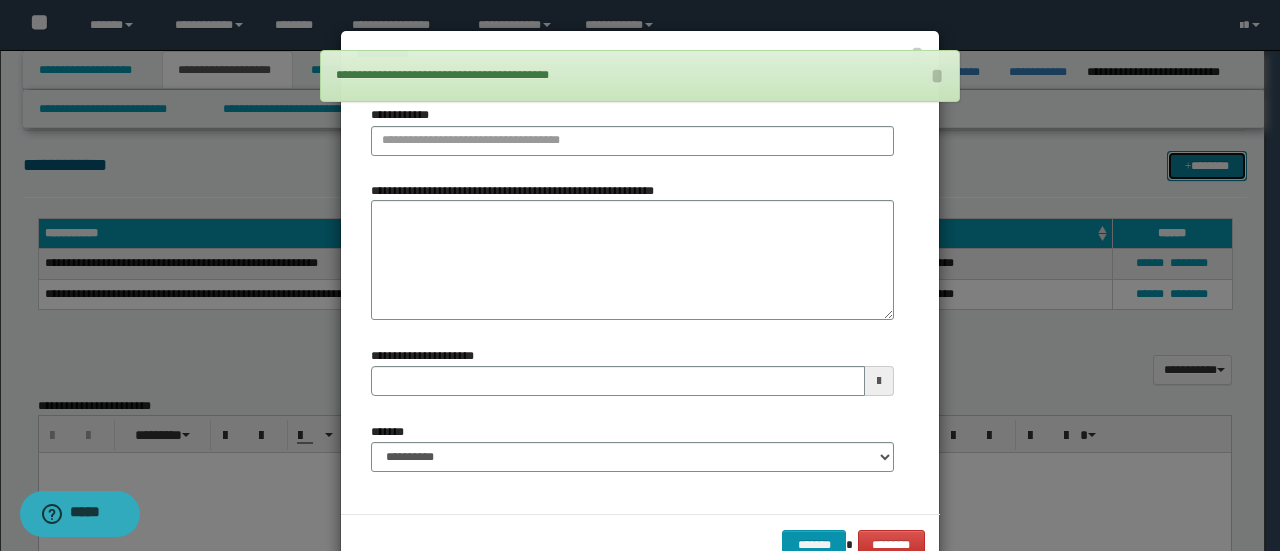 type 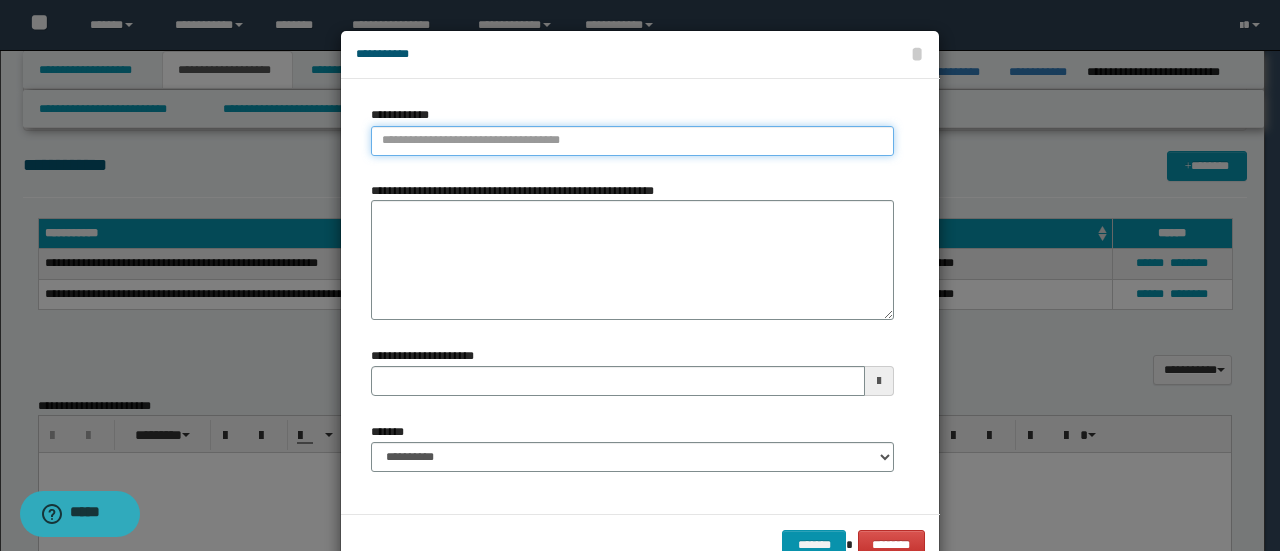 type on "**********" 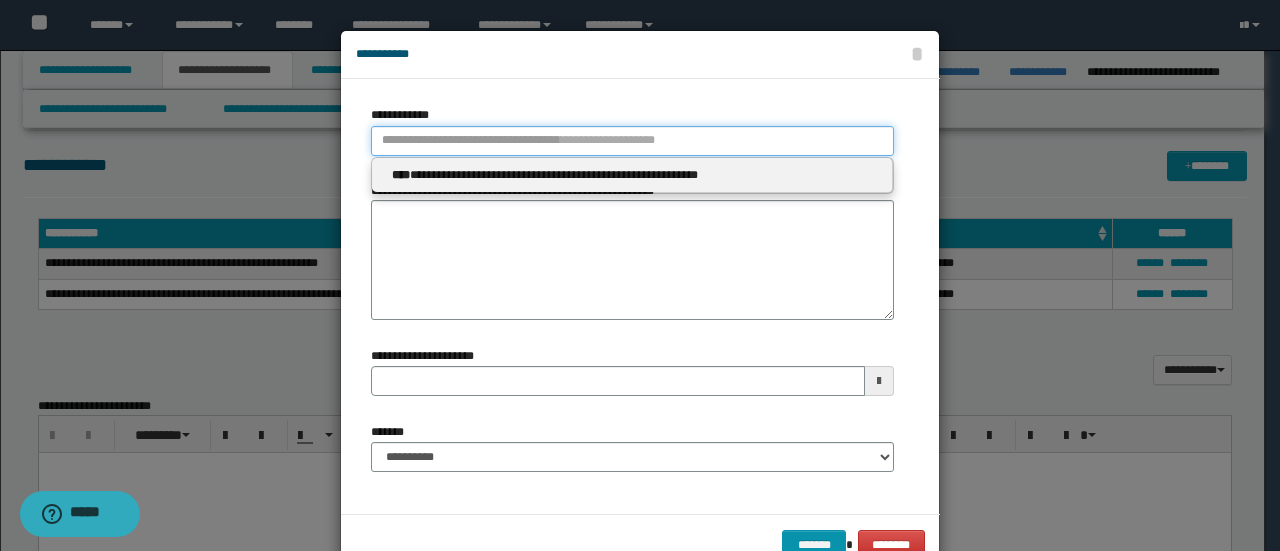 click on "**********" at bounding box center [632, 141] 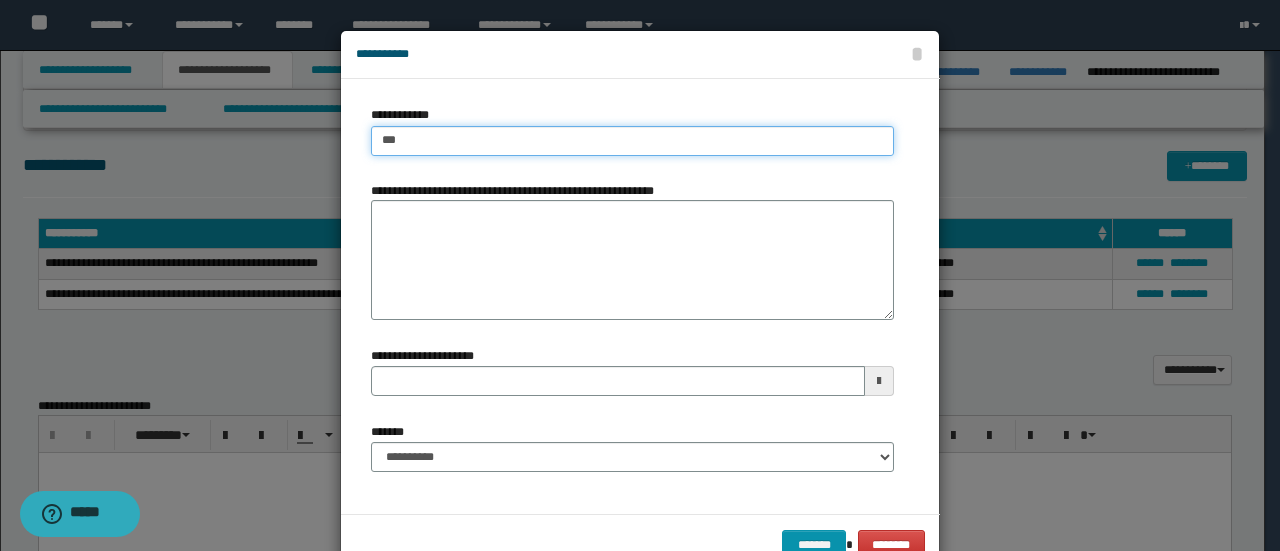 type on "****" 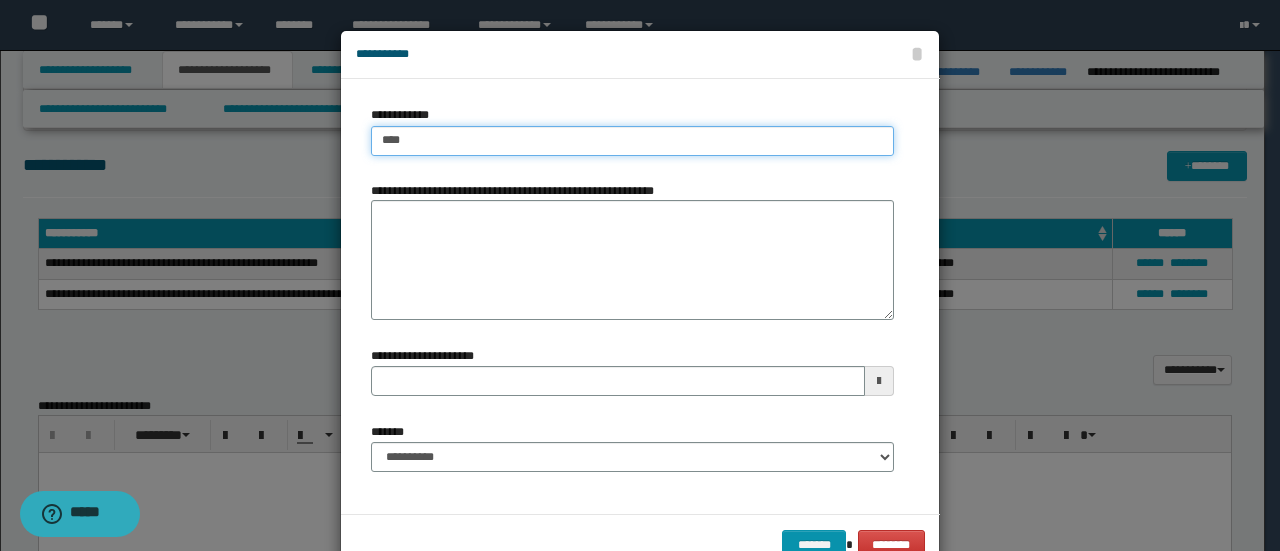 type on "****" 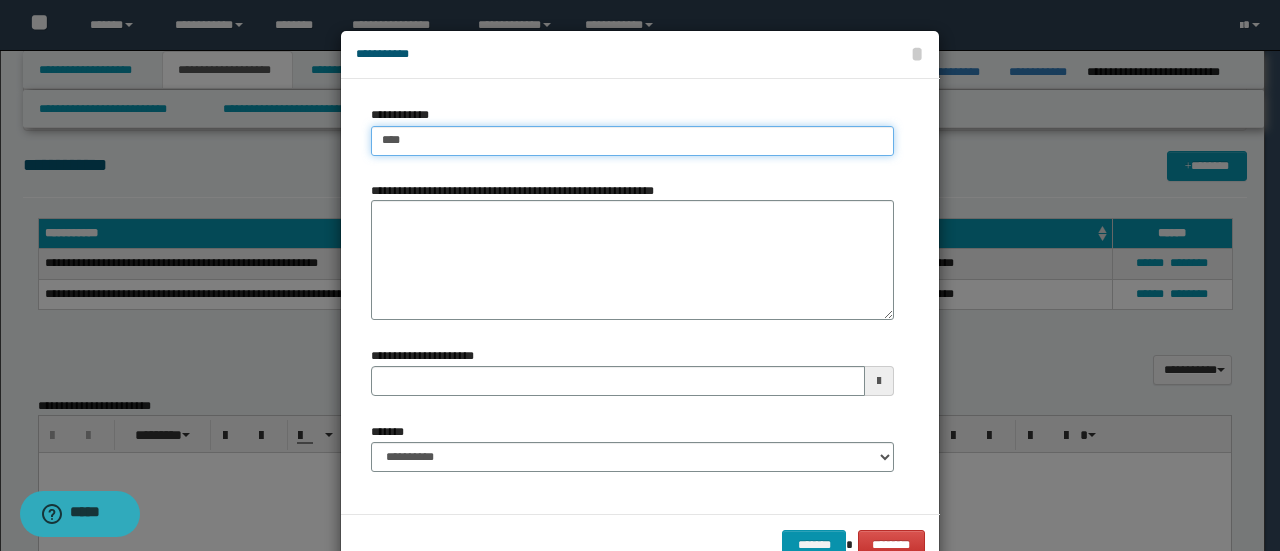 type on "****" 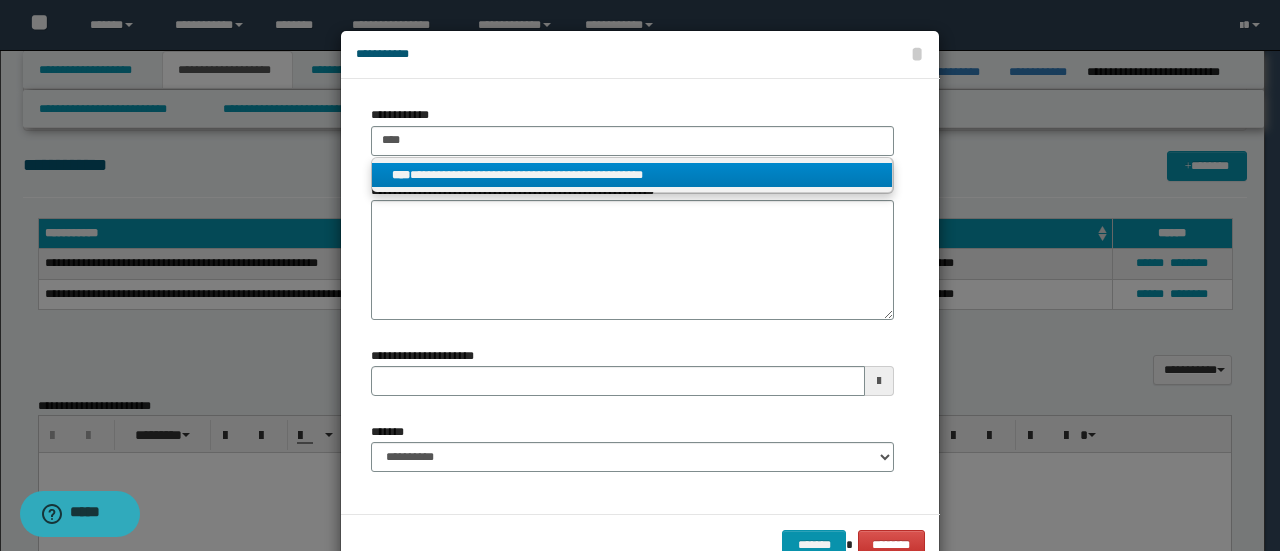 click on "**********" at bounding box center (632, 175) 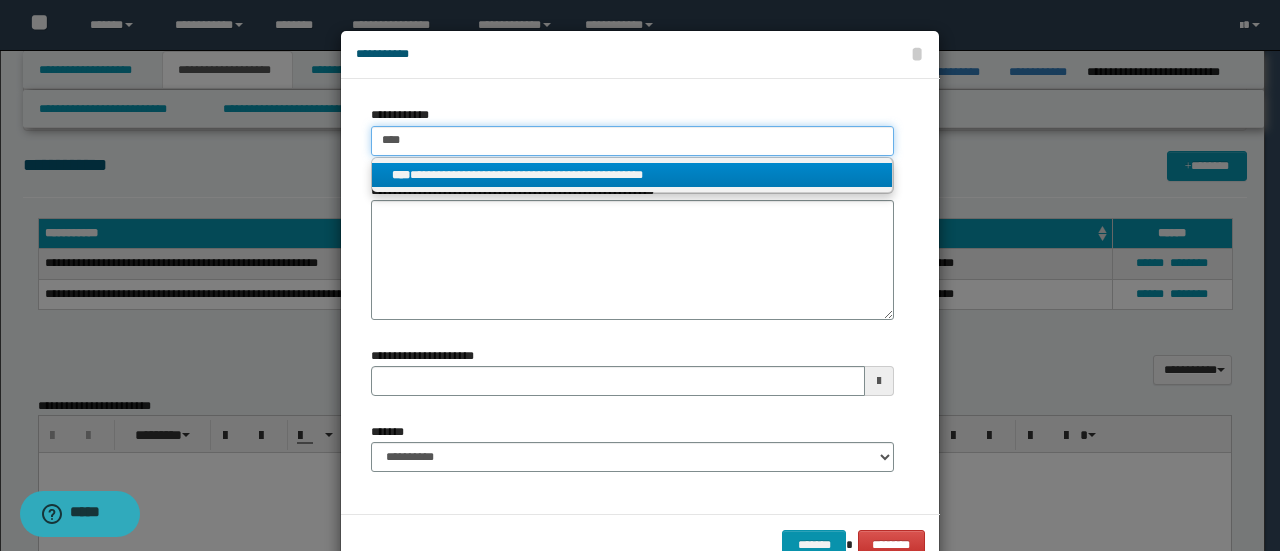 type 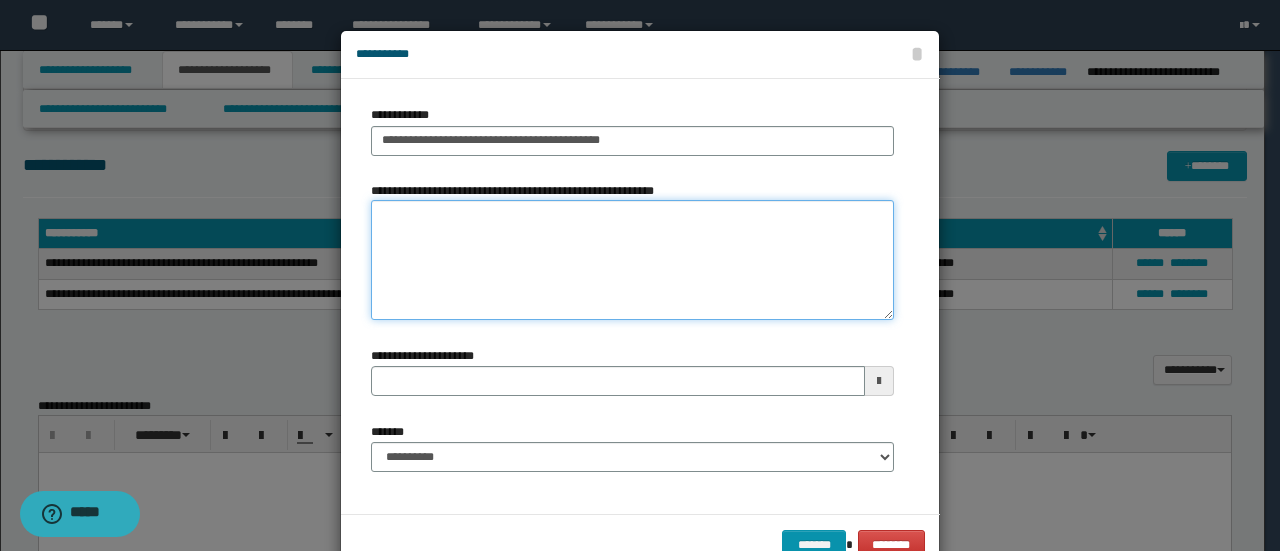 click on "**********" at bounding box center [632, 260] 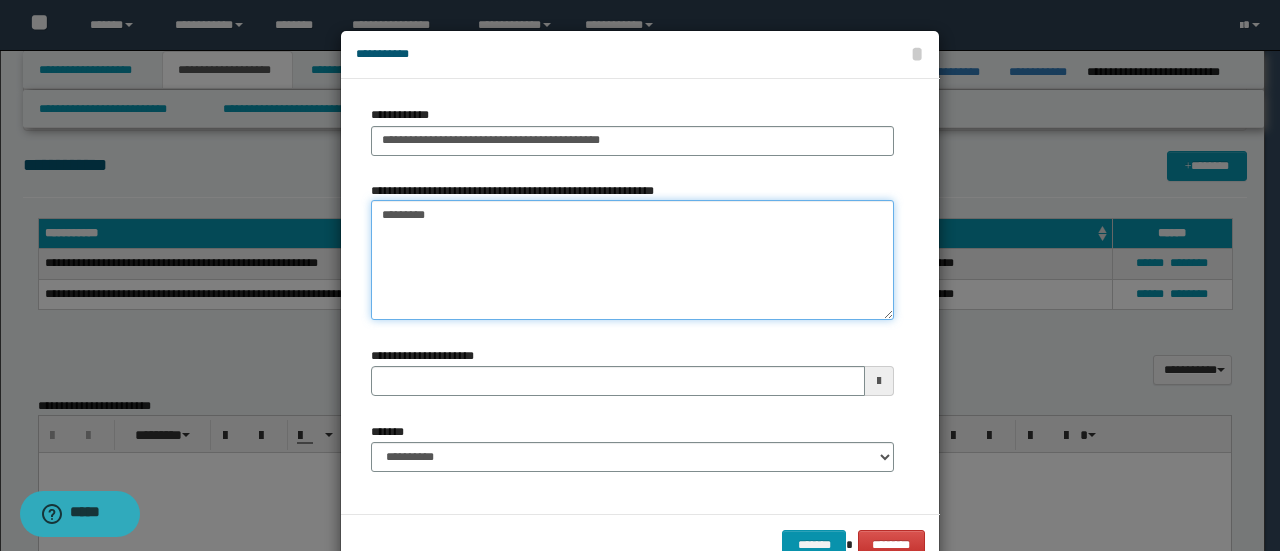 type 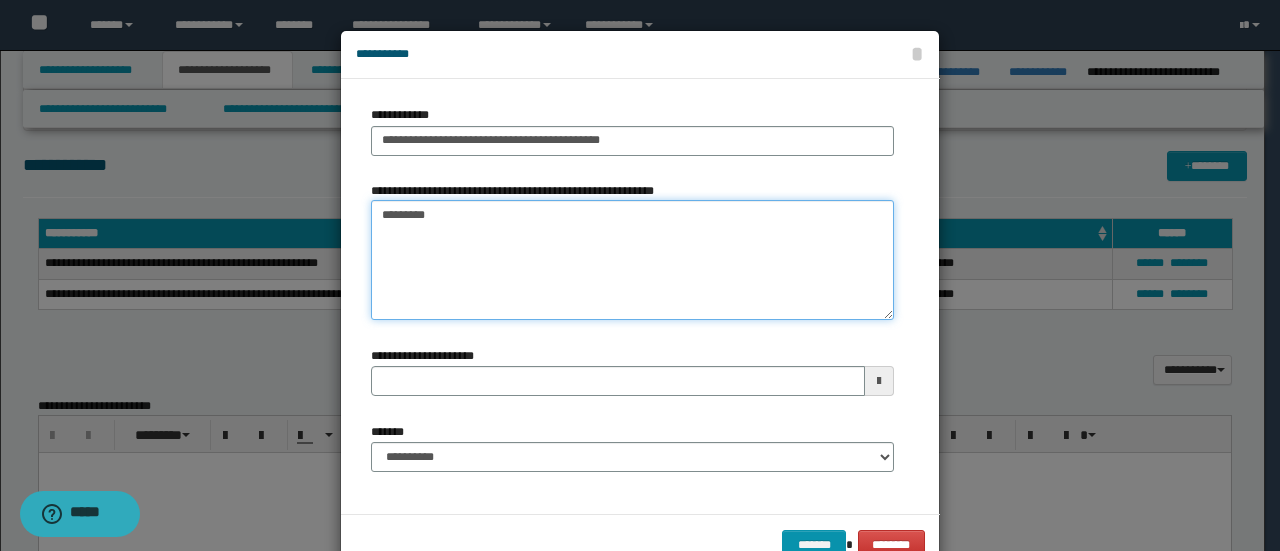 type on "*********" 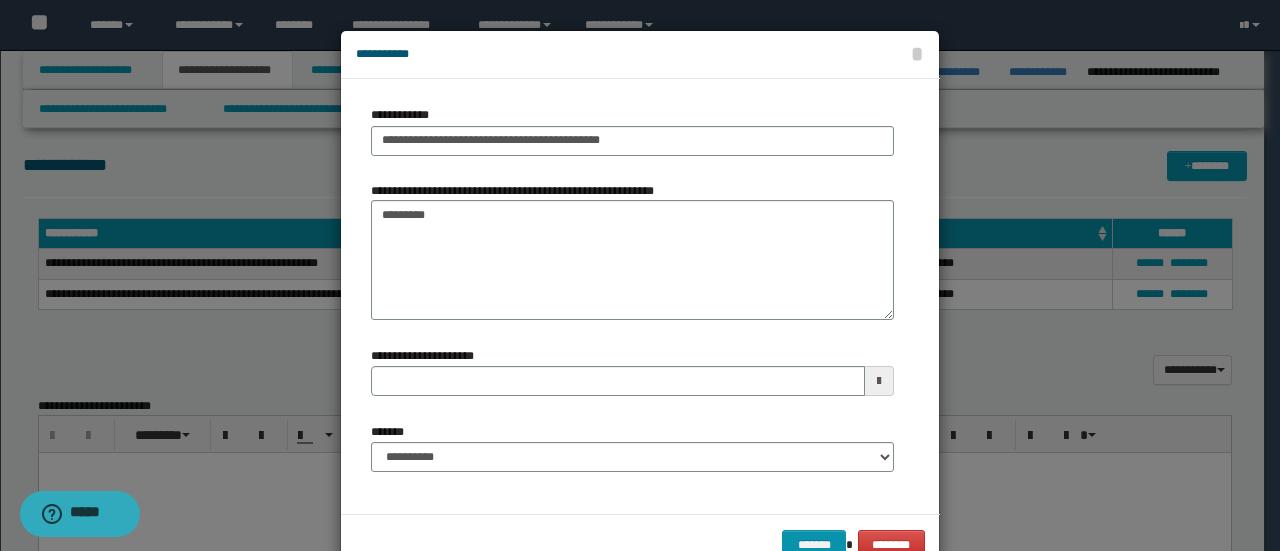 drag, startPoint x: 467, startPoint y: 439, endPoint x: 470, endPoint y: 457, distance: 18.248287 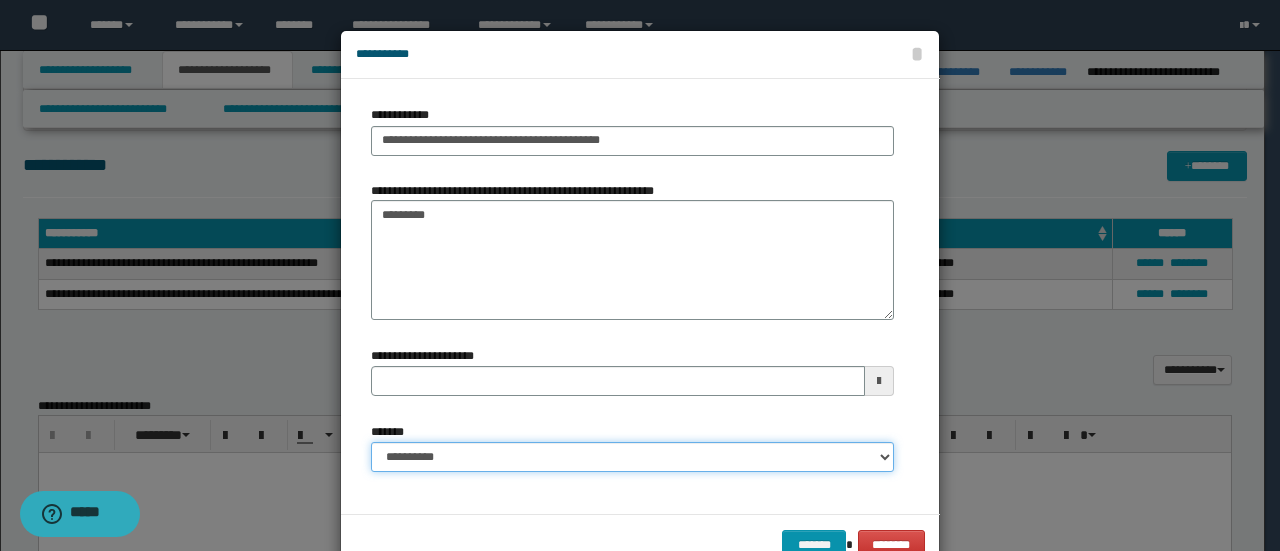 click on "**********" at bounding box center [632, 457] 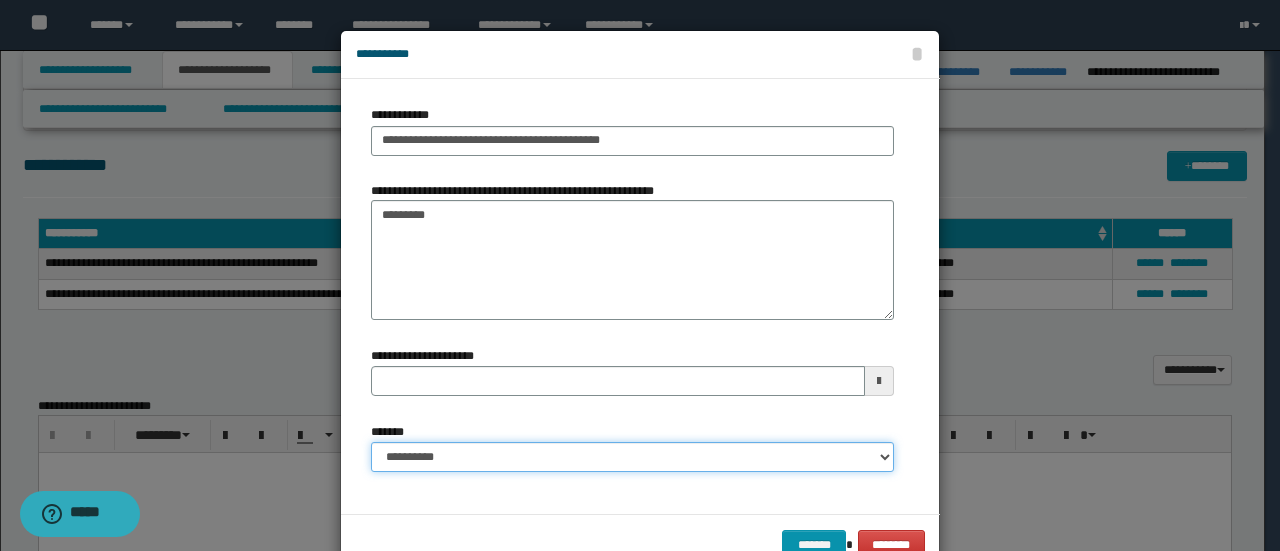 select on "*" 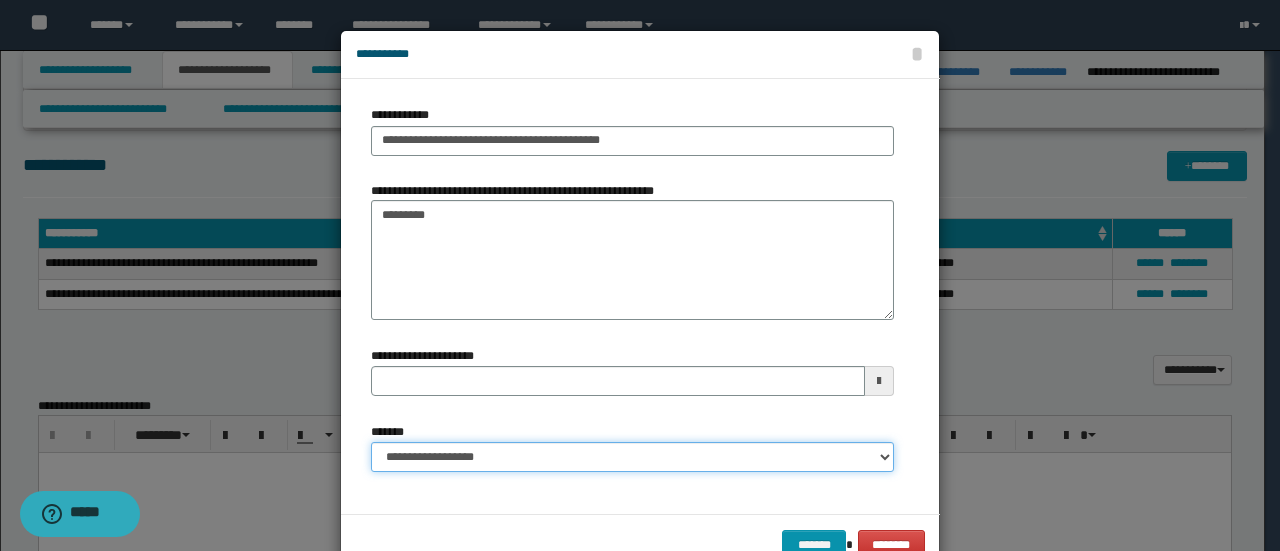 type 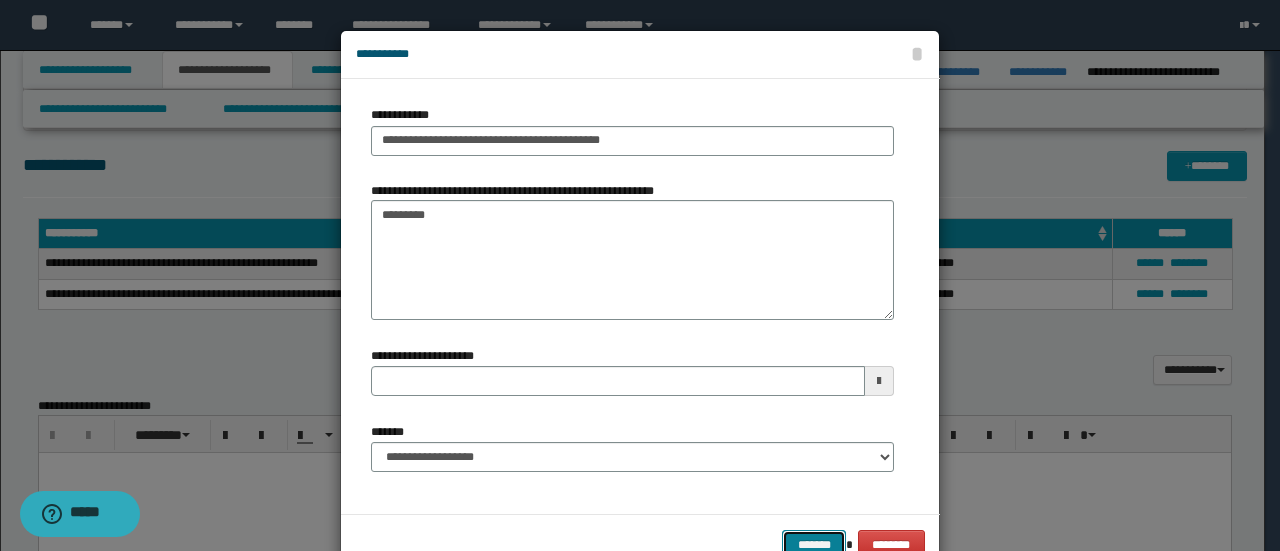 click on "*******" at bounding box center [814, 544] 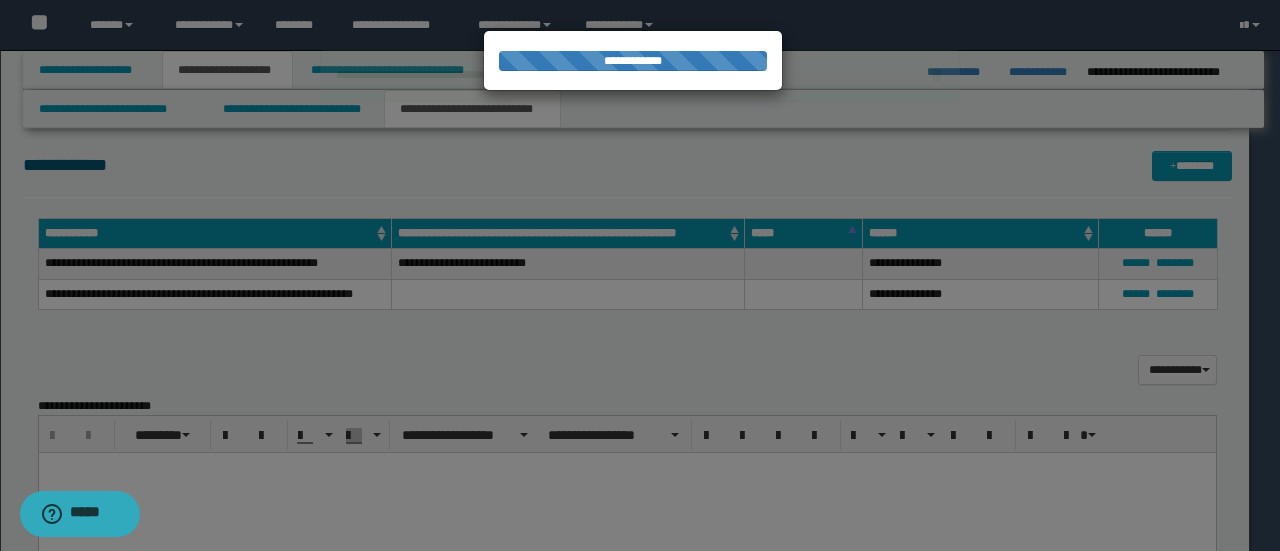 type 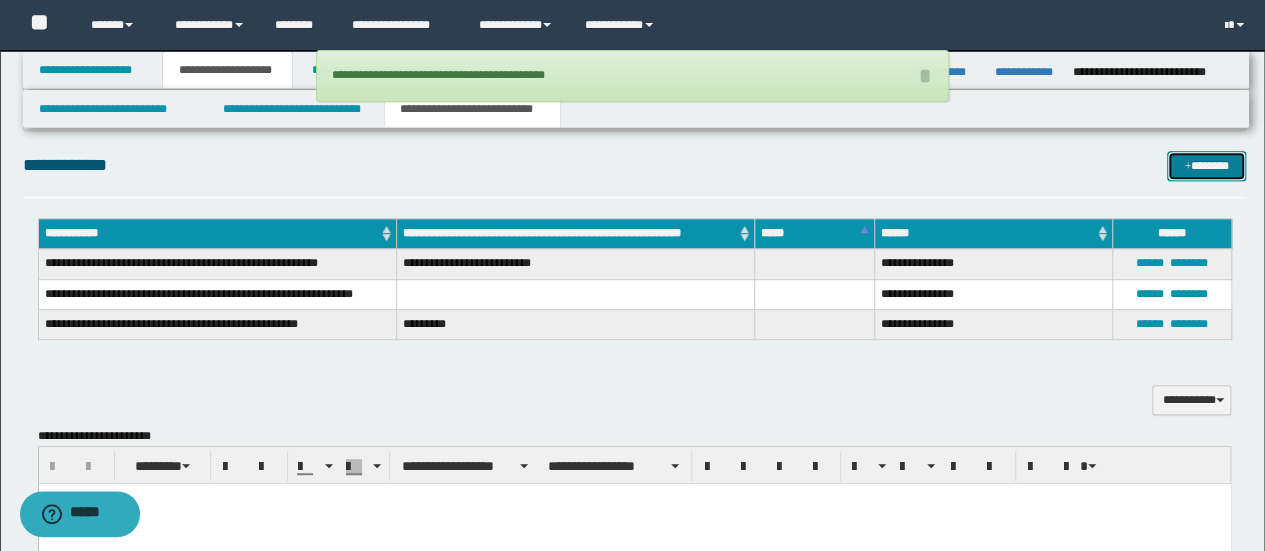 click on "*******" at bounding box center (1206, 165) 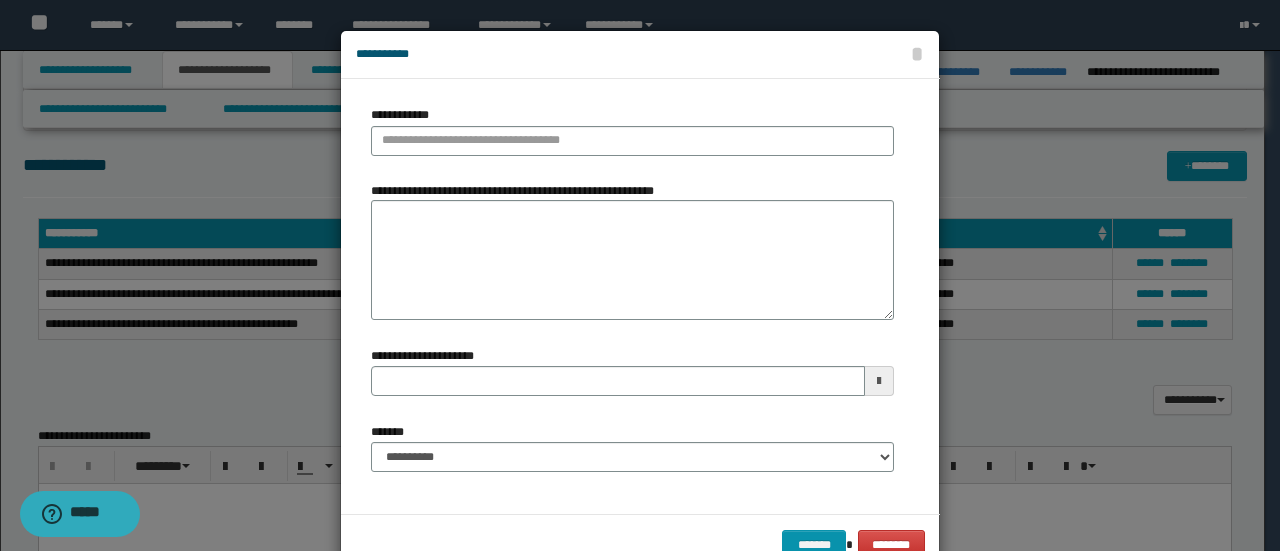 type 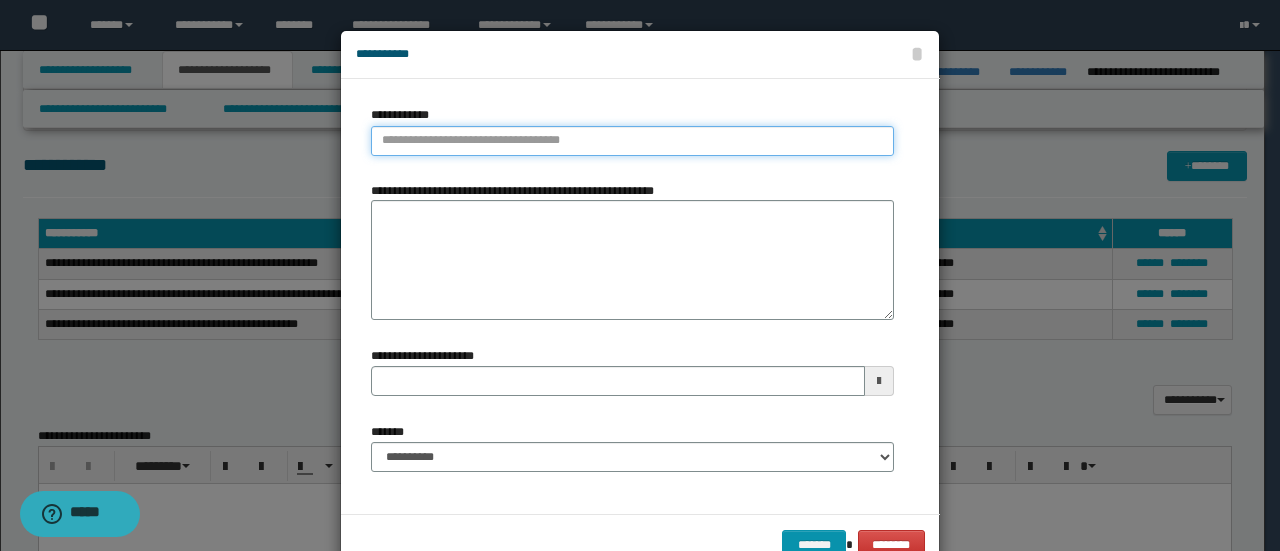 type on "**********" 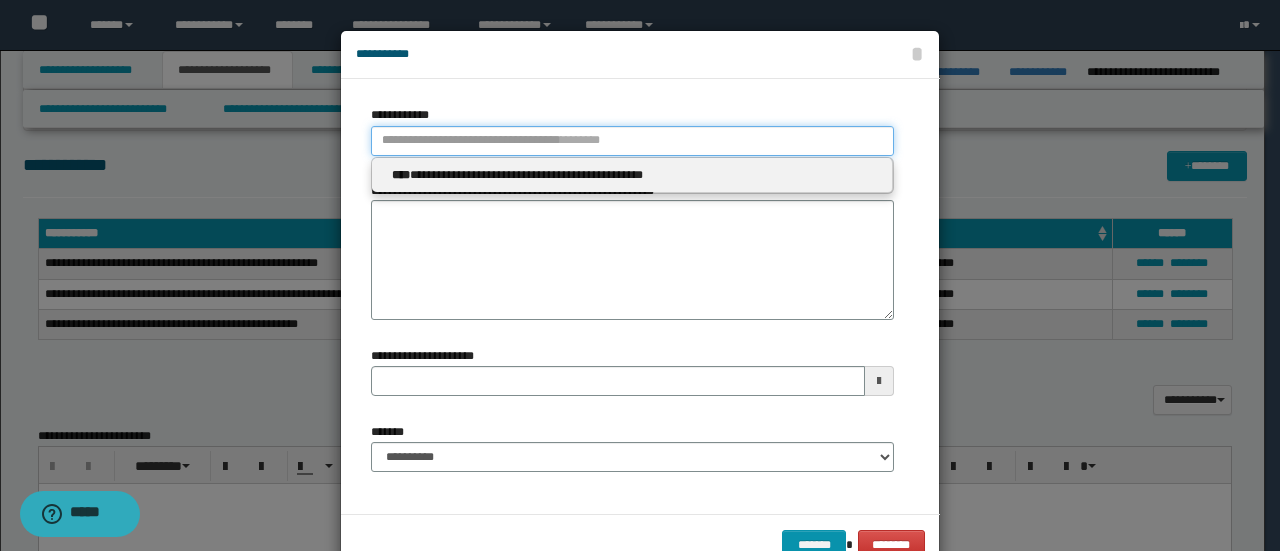 click on "**********" at bounding box center [632, 141] 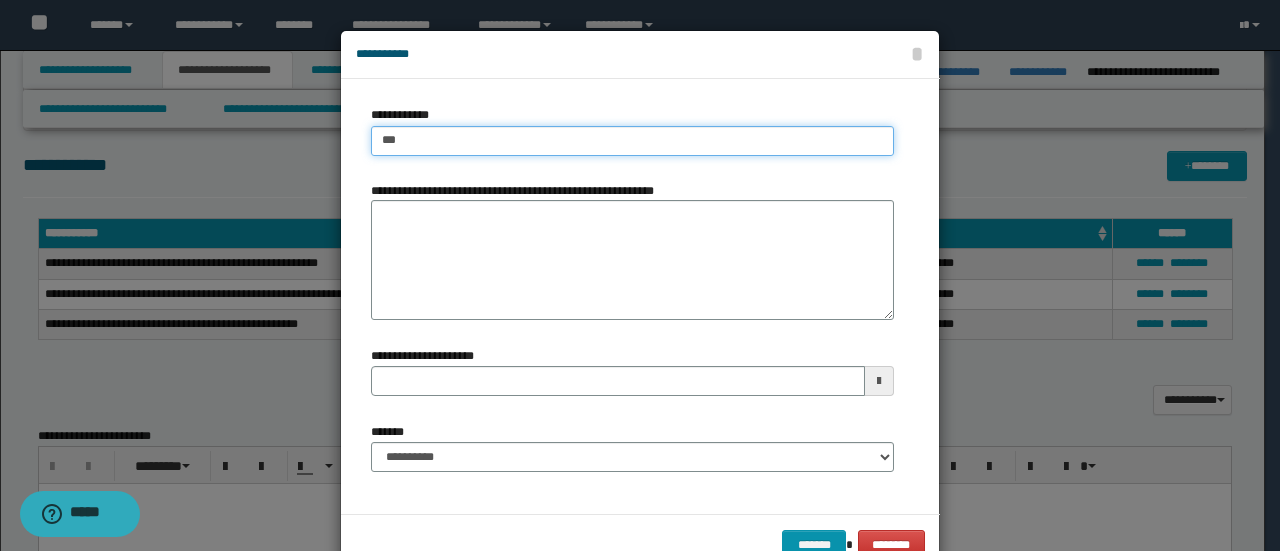 type on "****" 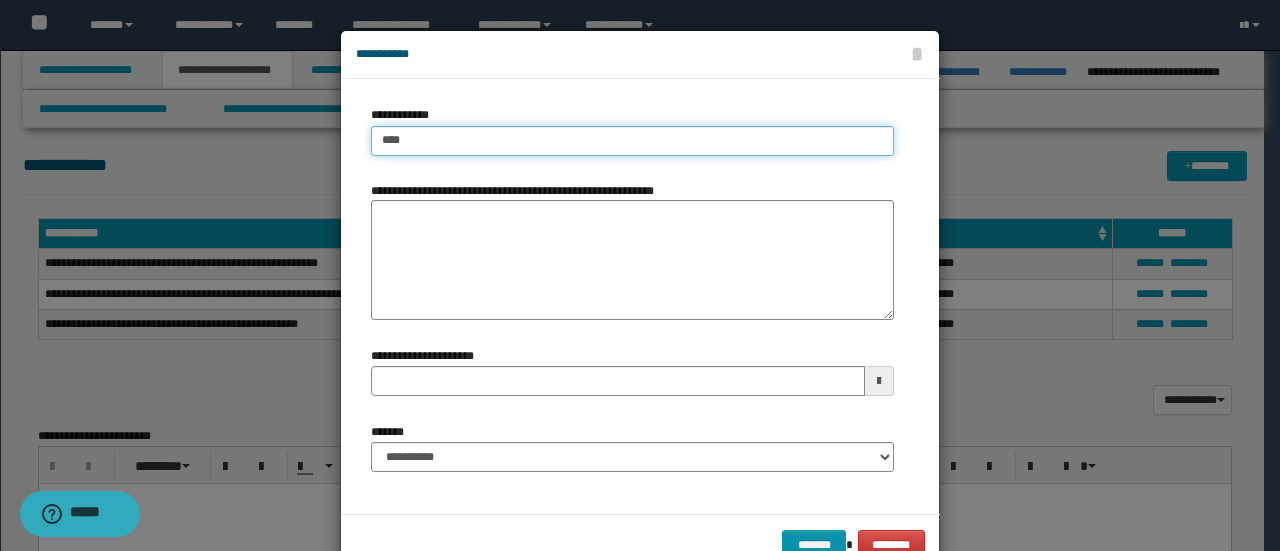 type on "****" 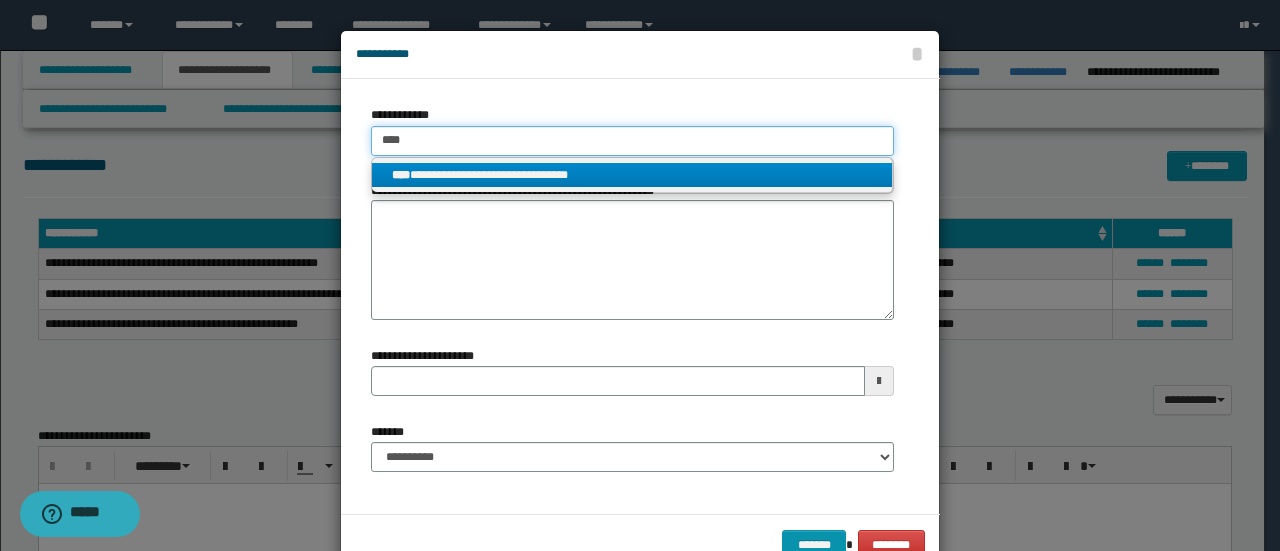 type on "****" 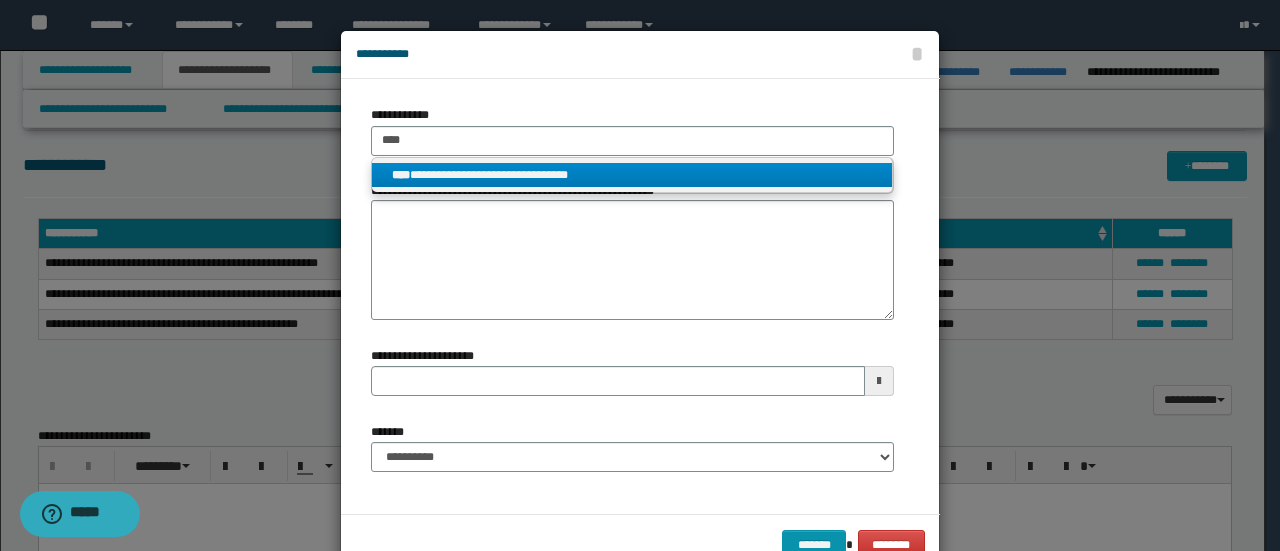 click on "**********" at bounding box center [632, 175] 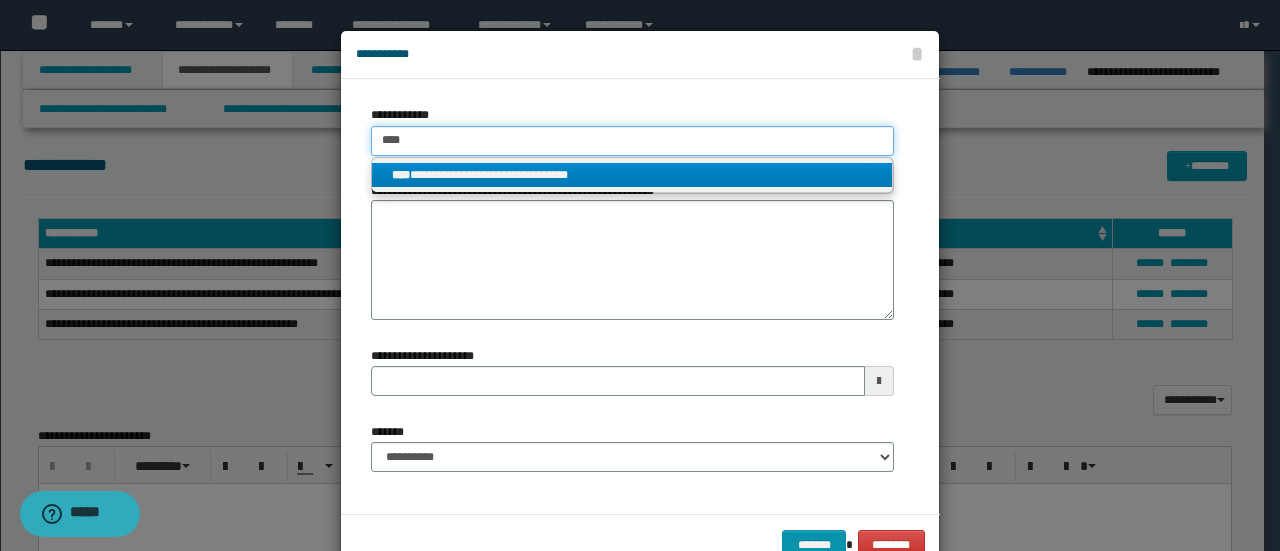 type 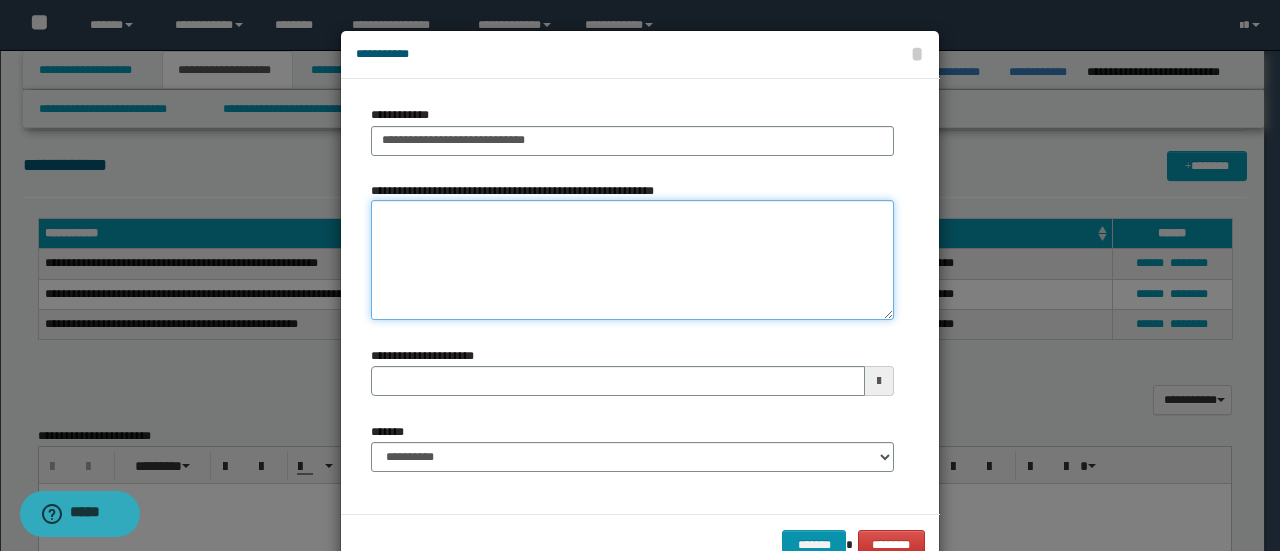 click on "**********" at bounding box center (632, 260) 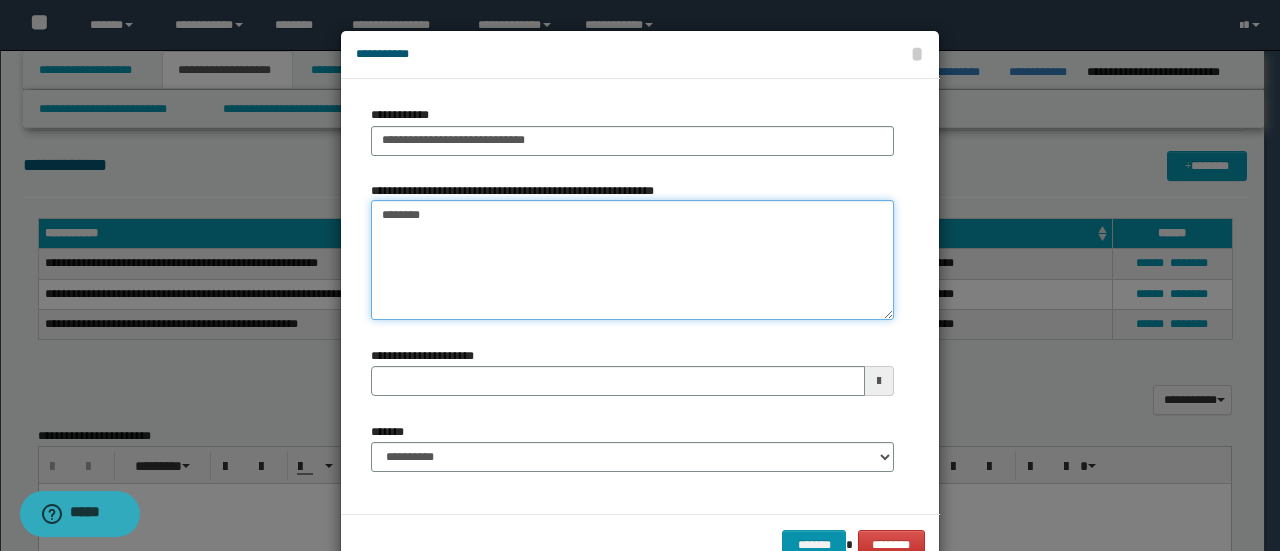 type on "*********" 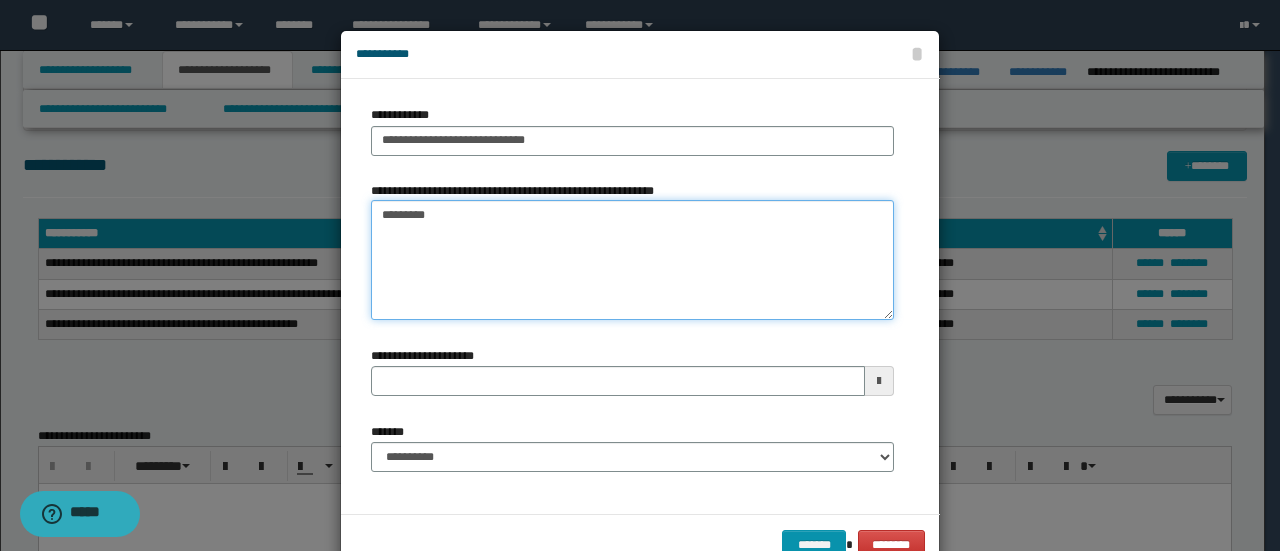 type 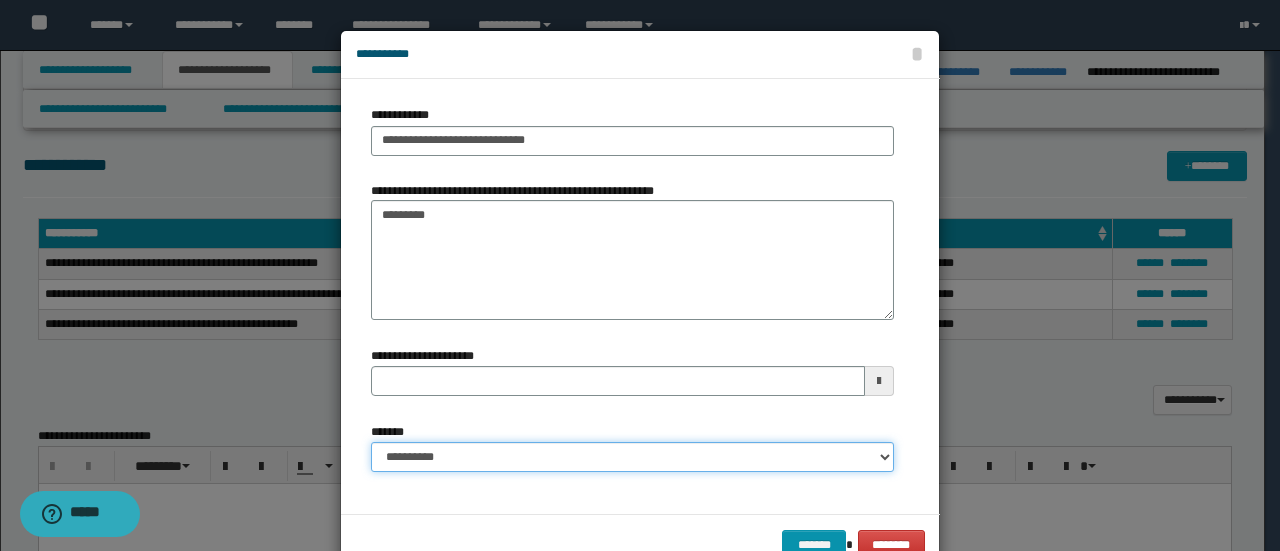 click on "**********" at bounding box center [632, 457] 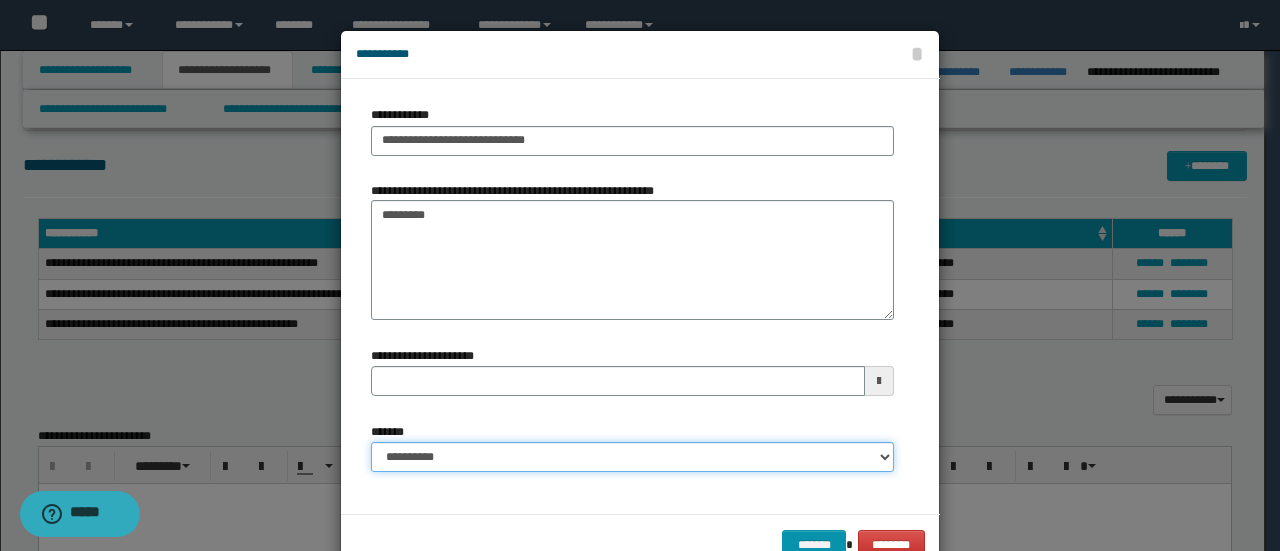 select on "*" 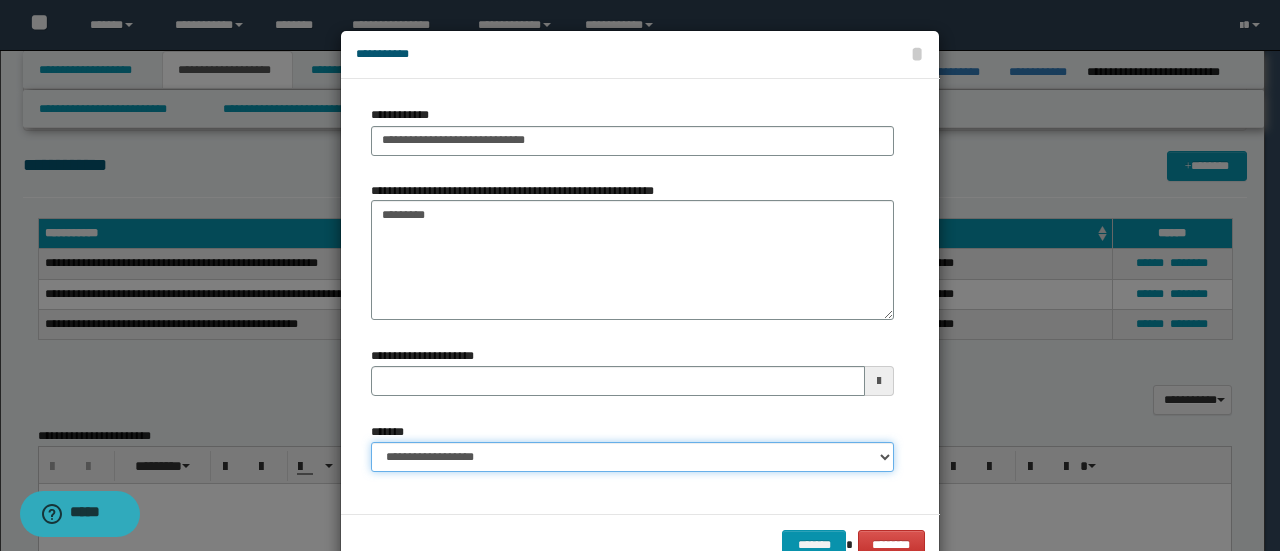 type 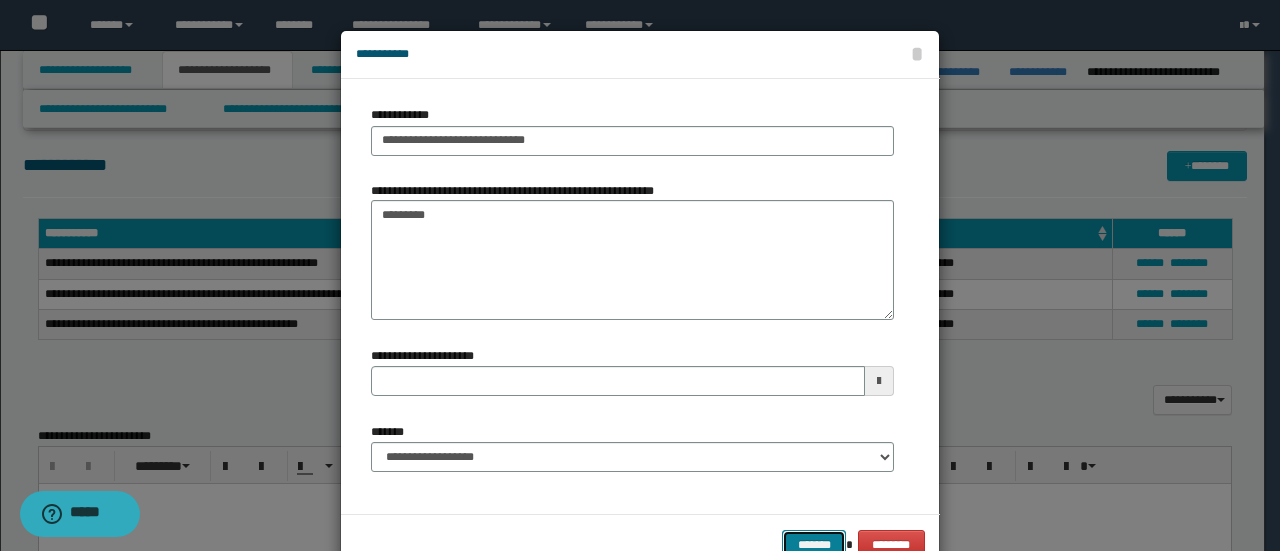 click on "*******" at bounding box center [814, 544] 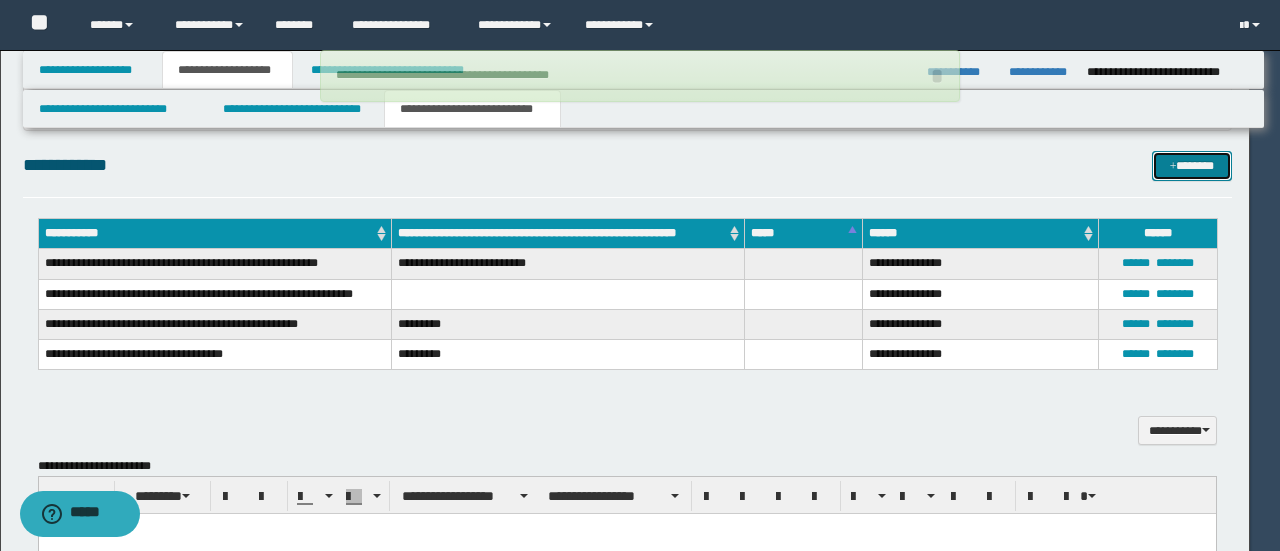 type 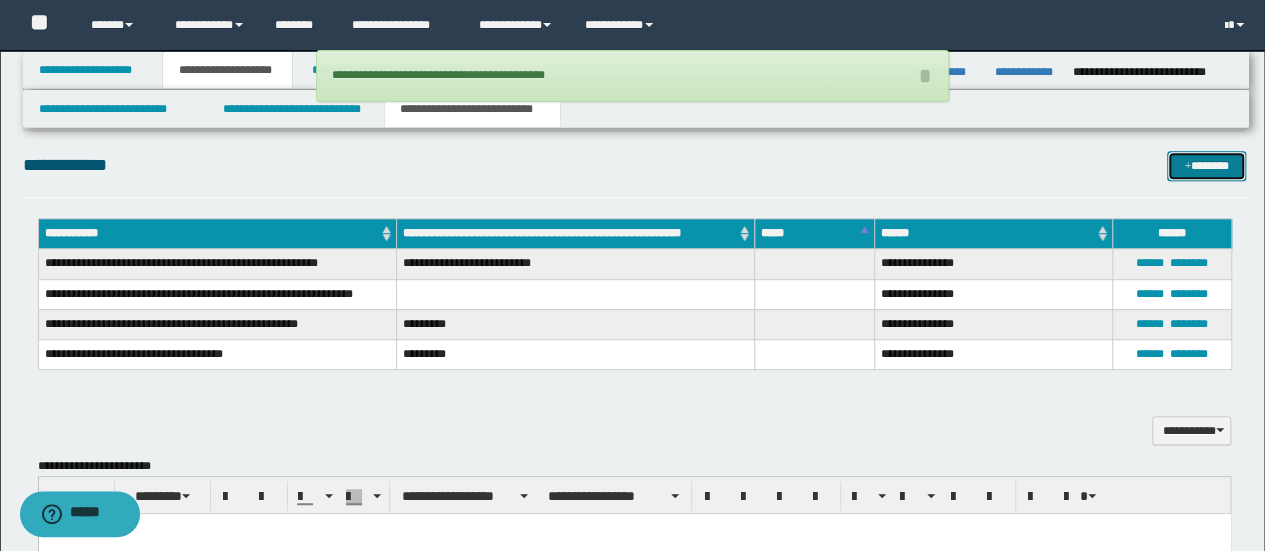 click on "*******" at bounding box center (1206, 165) 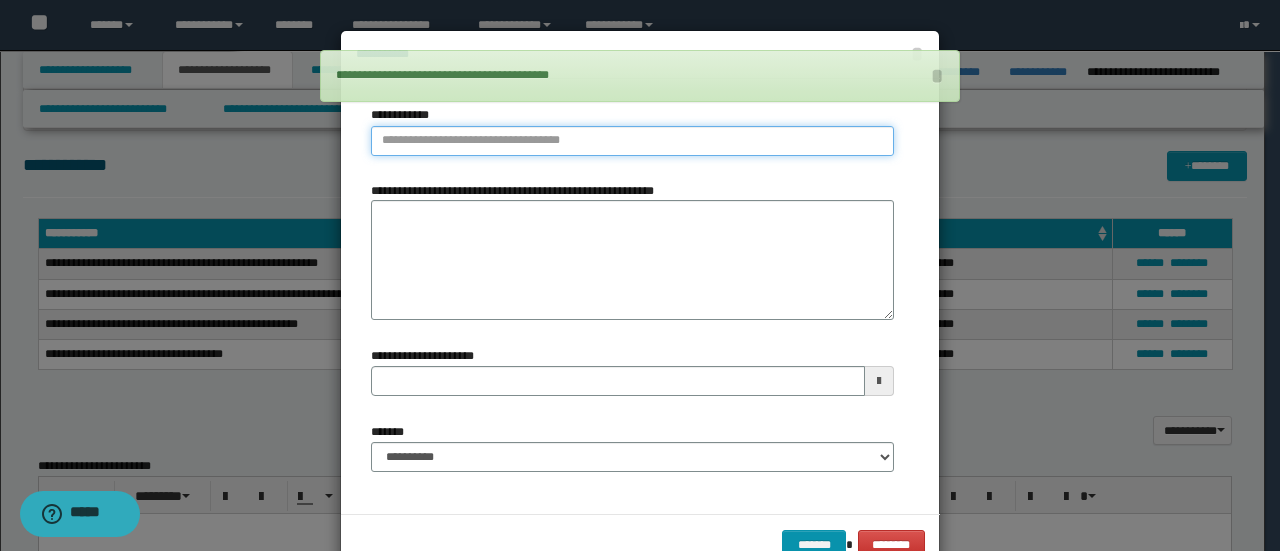 type on "**********" 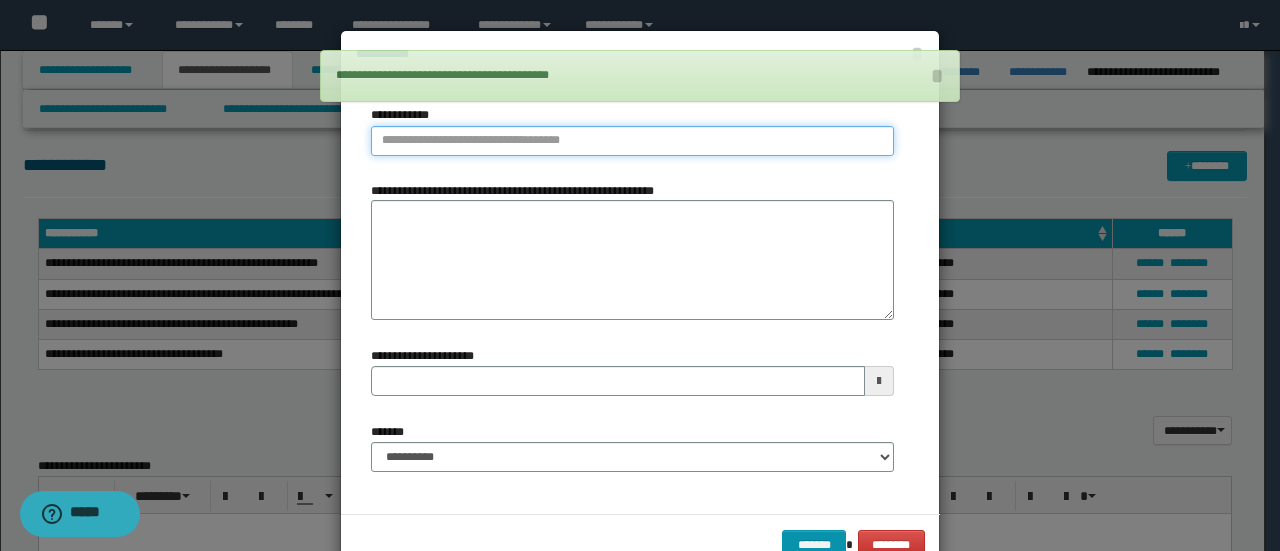 click on "**********" at bounding box center (632, 141) 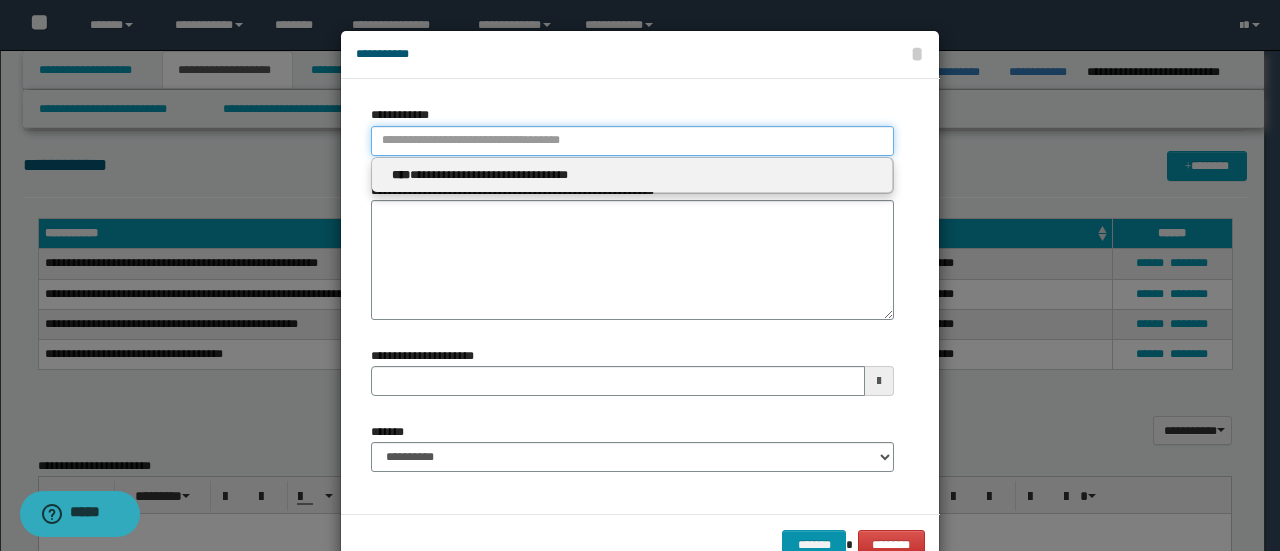 type 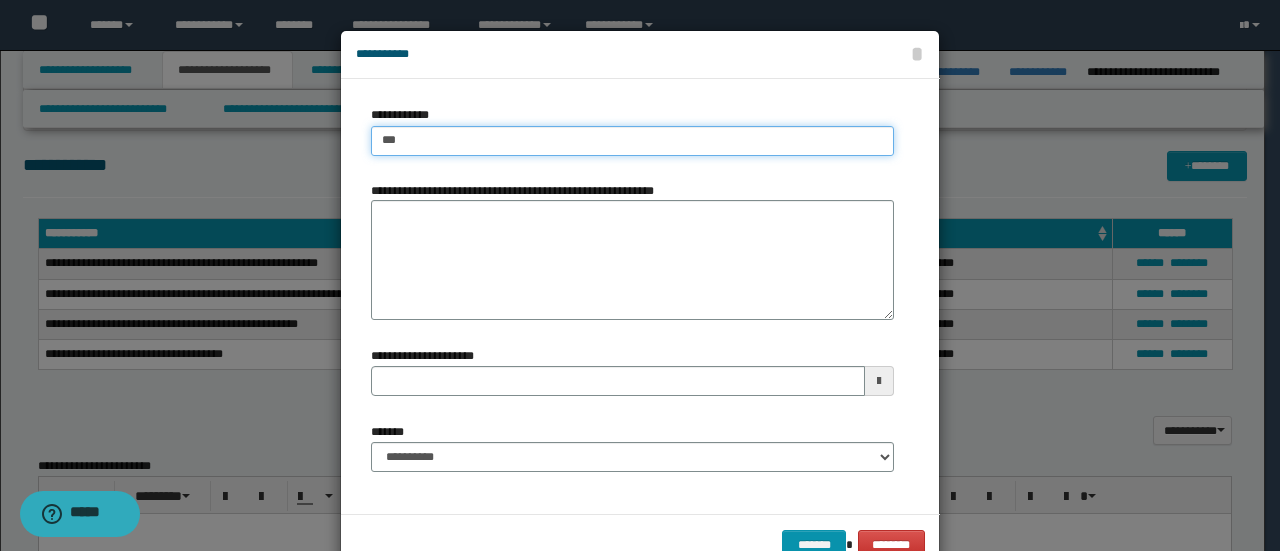 type on "****" 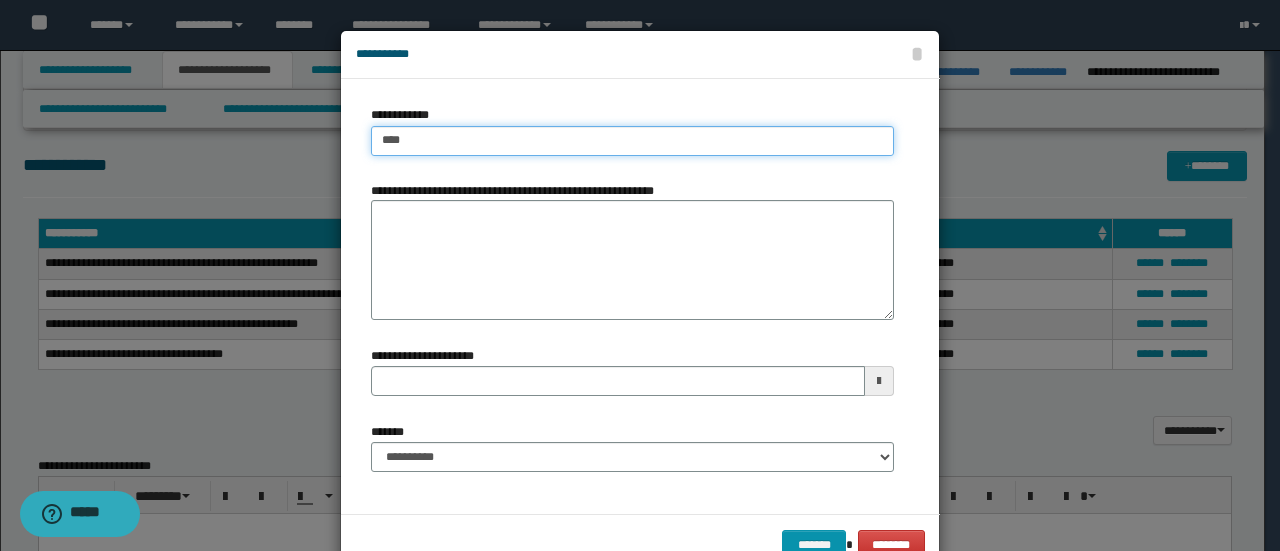type on "****" 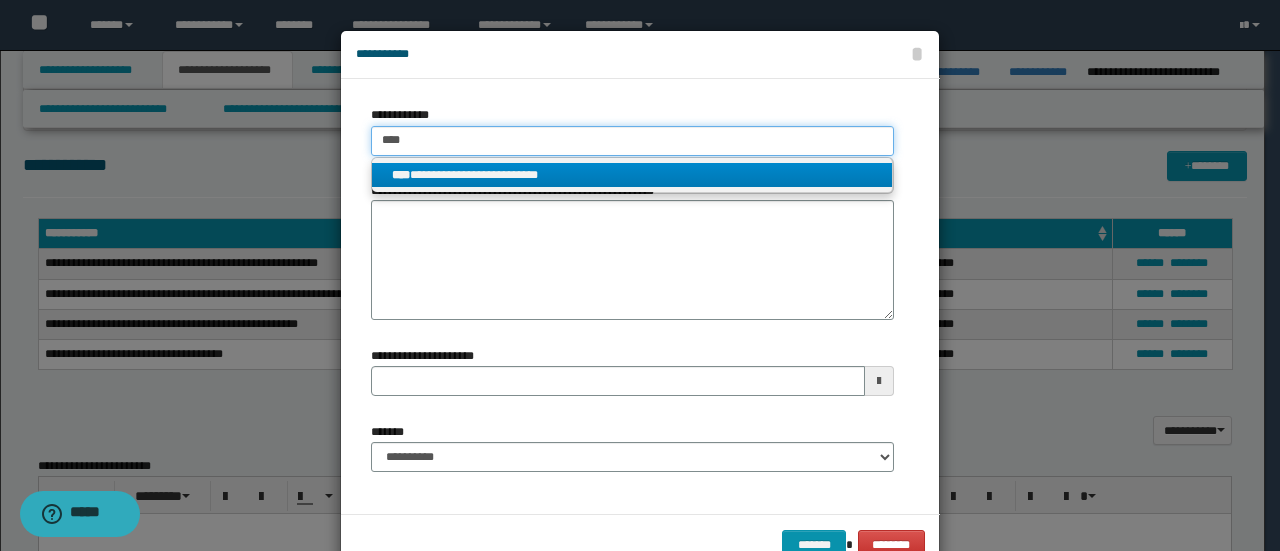 type on "****" 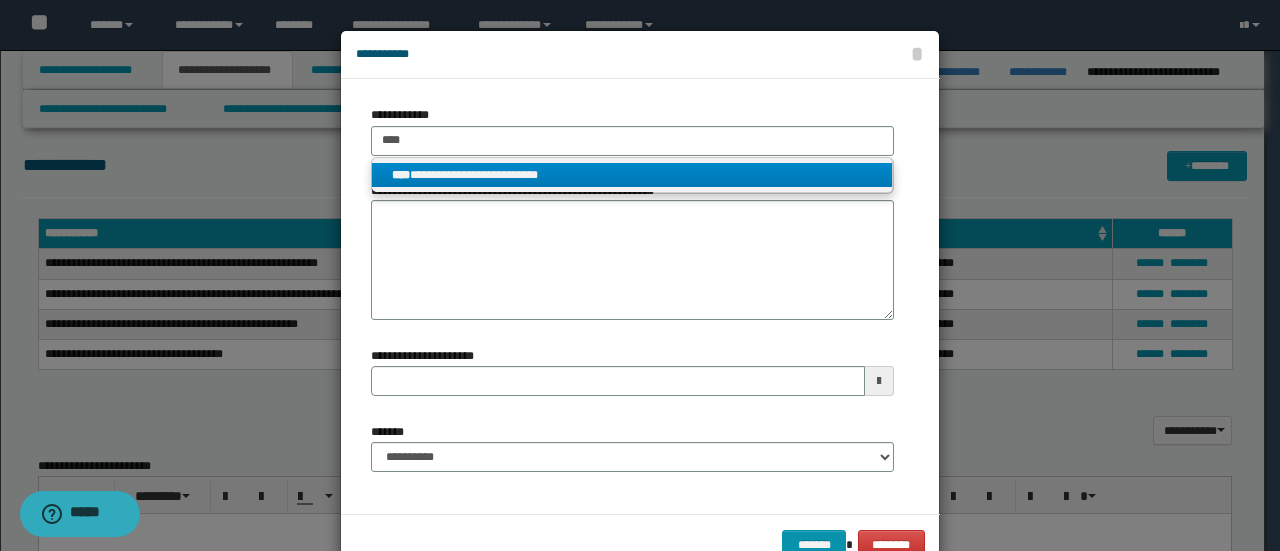 click on "**********" at bounding box center [632, 176] 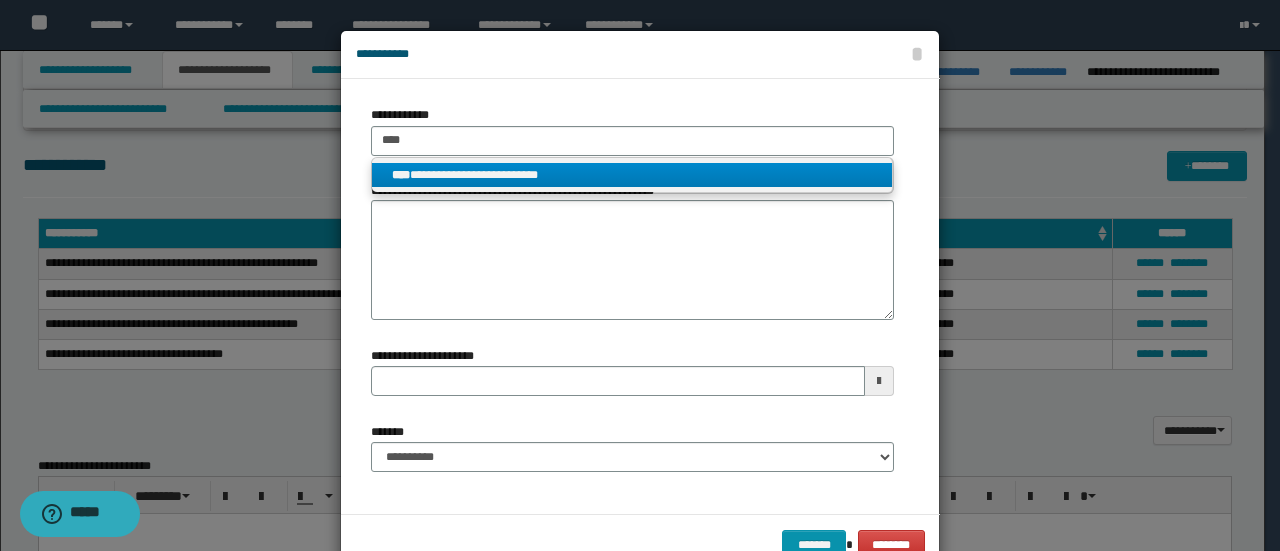 click on "**********" at bounding box center (632, 175) 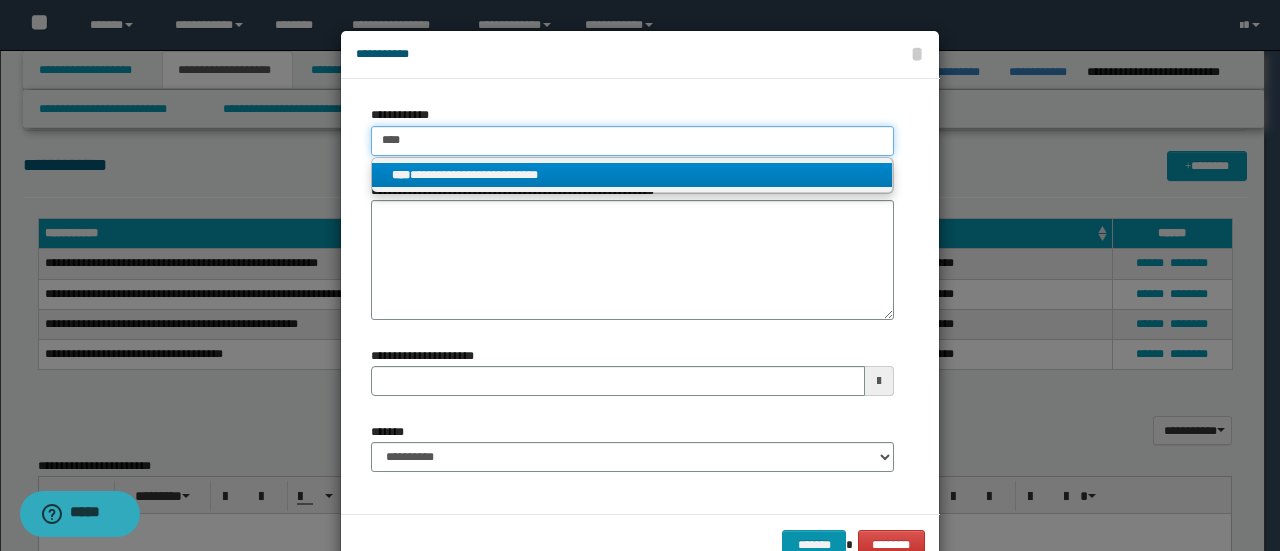 type 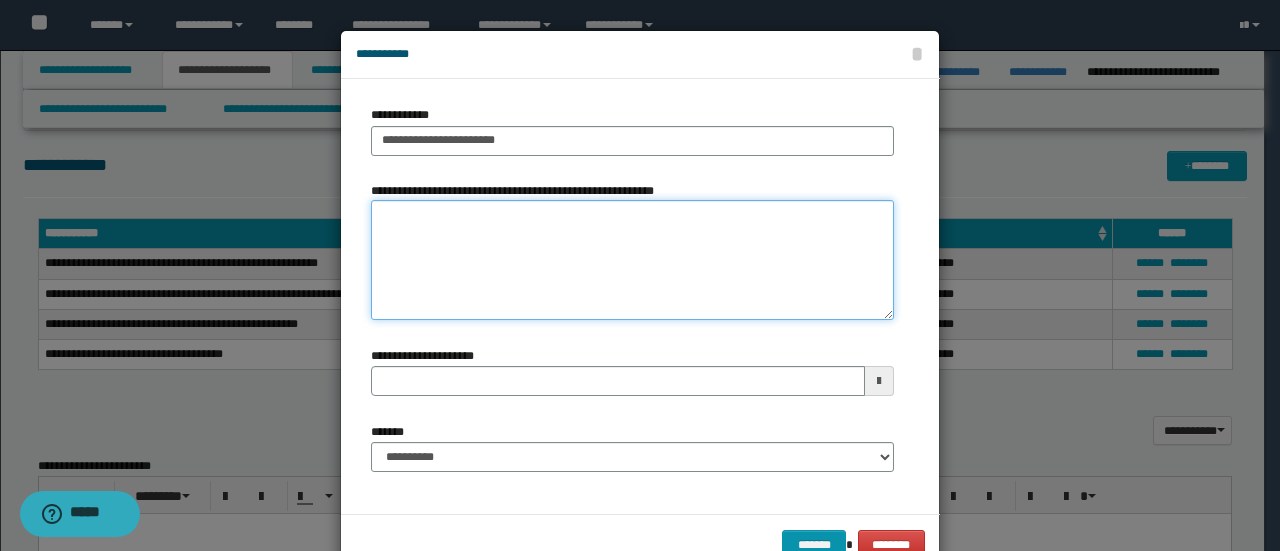 click on "**********" at bounding box center [632, 260] 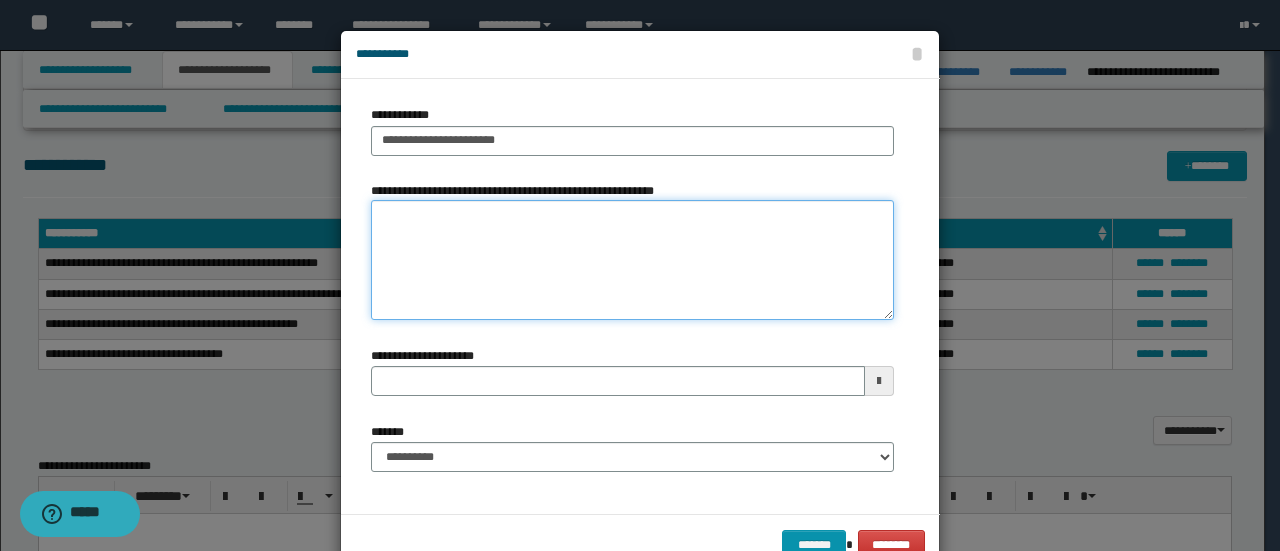 type 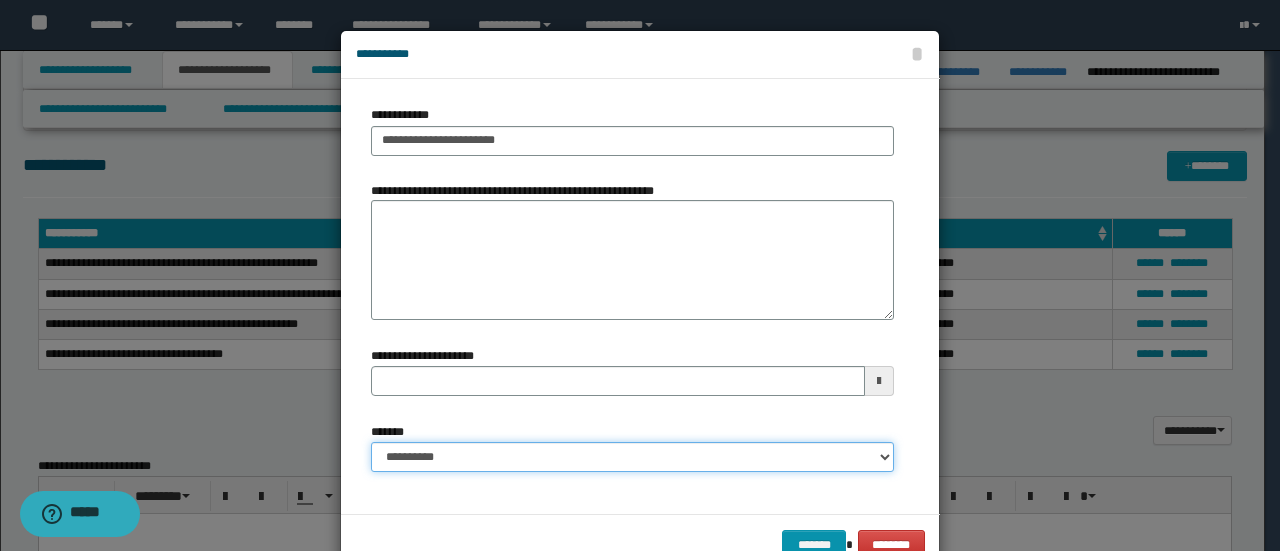 click on "**********" at bounding box center [632, 457] 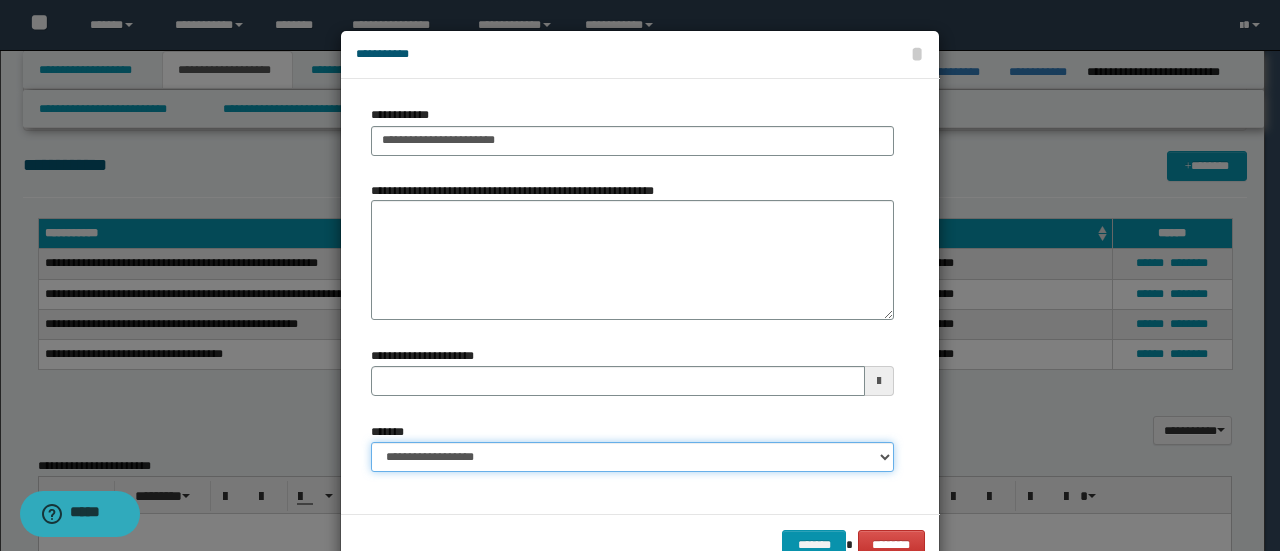 type 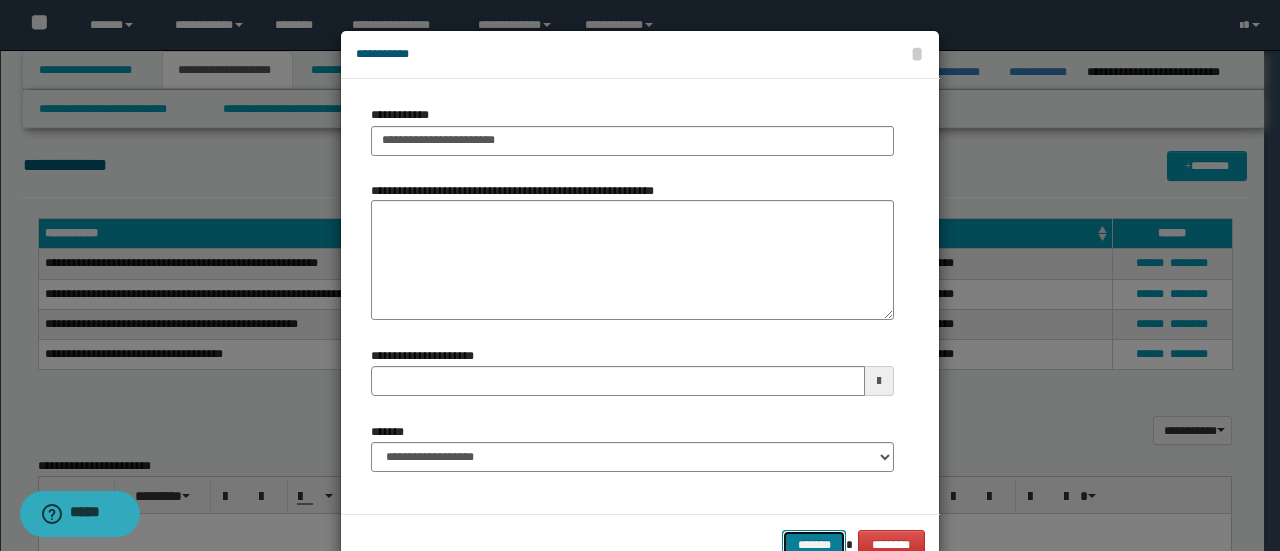 click on "*******" at bounding box center [814, 544] 